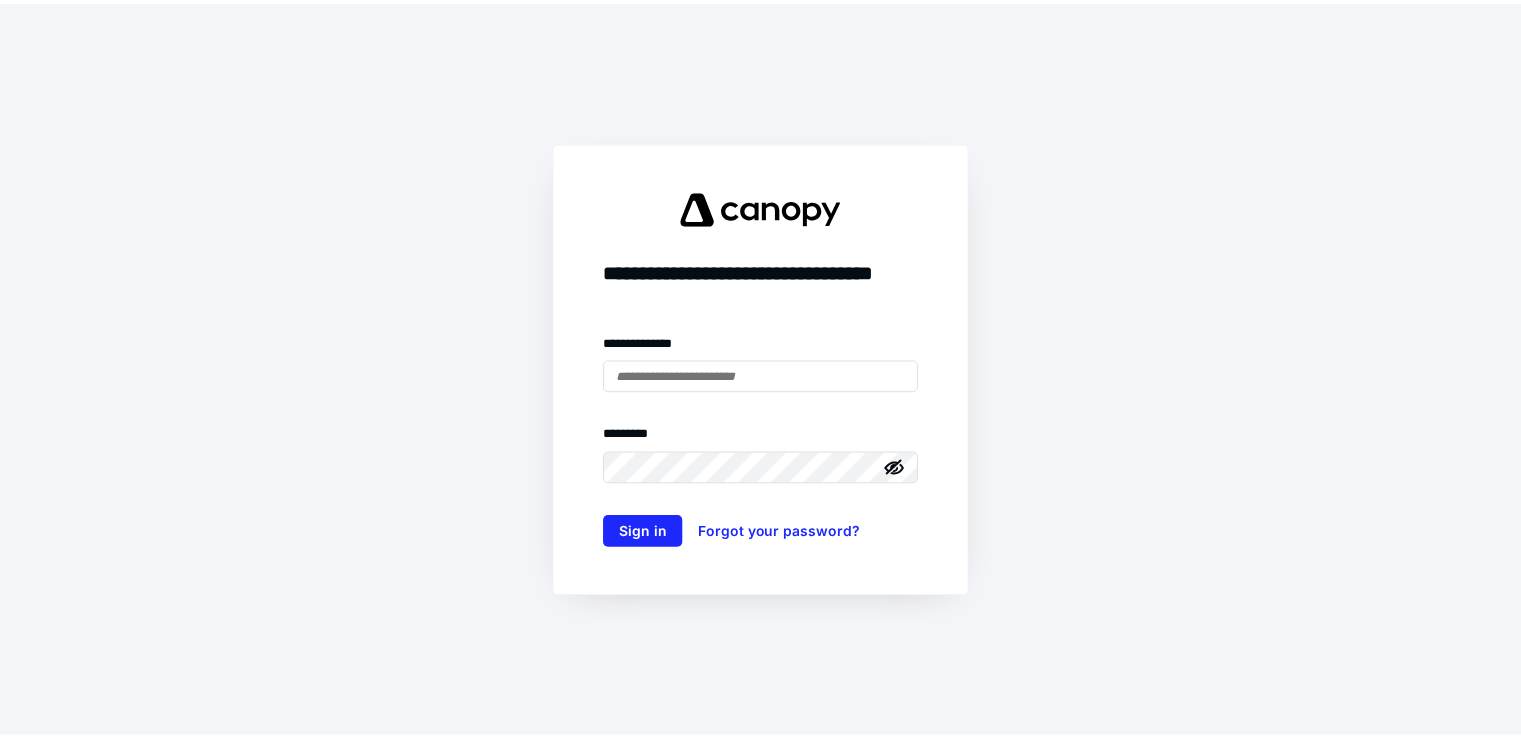 scroll, scrollTop: 0, scrollLeft: 0, axis: both 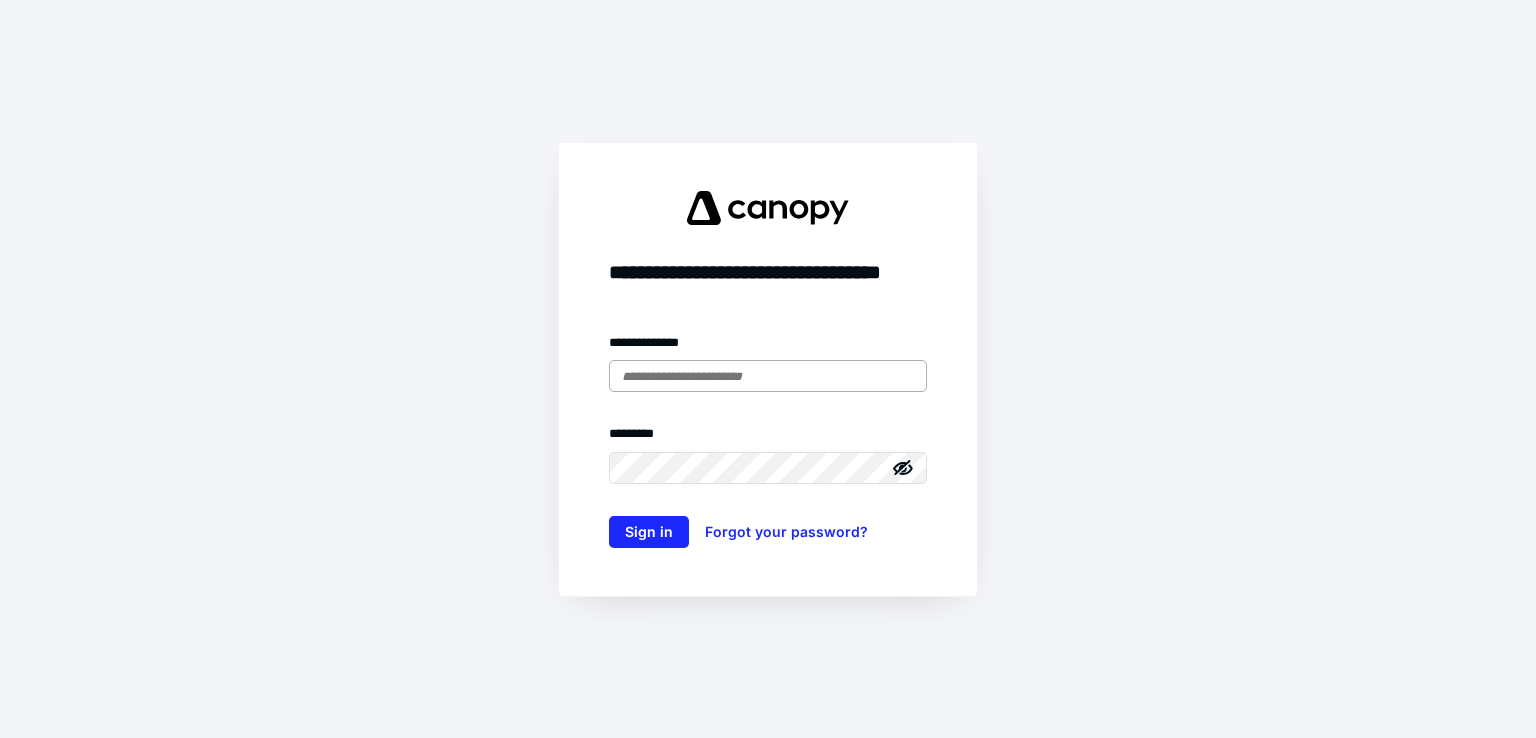 click at bounding box center [768, 376] 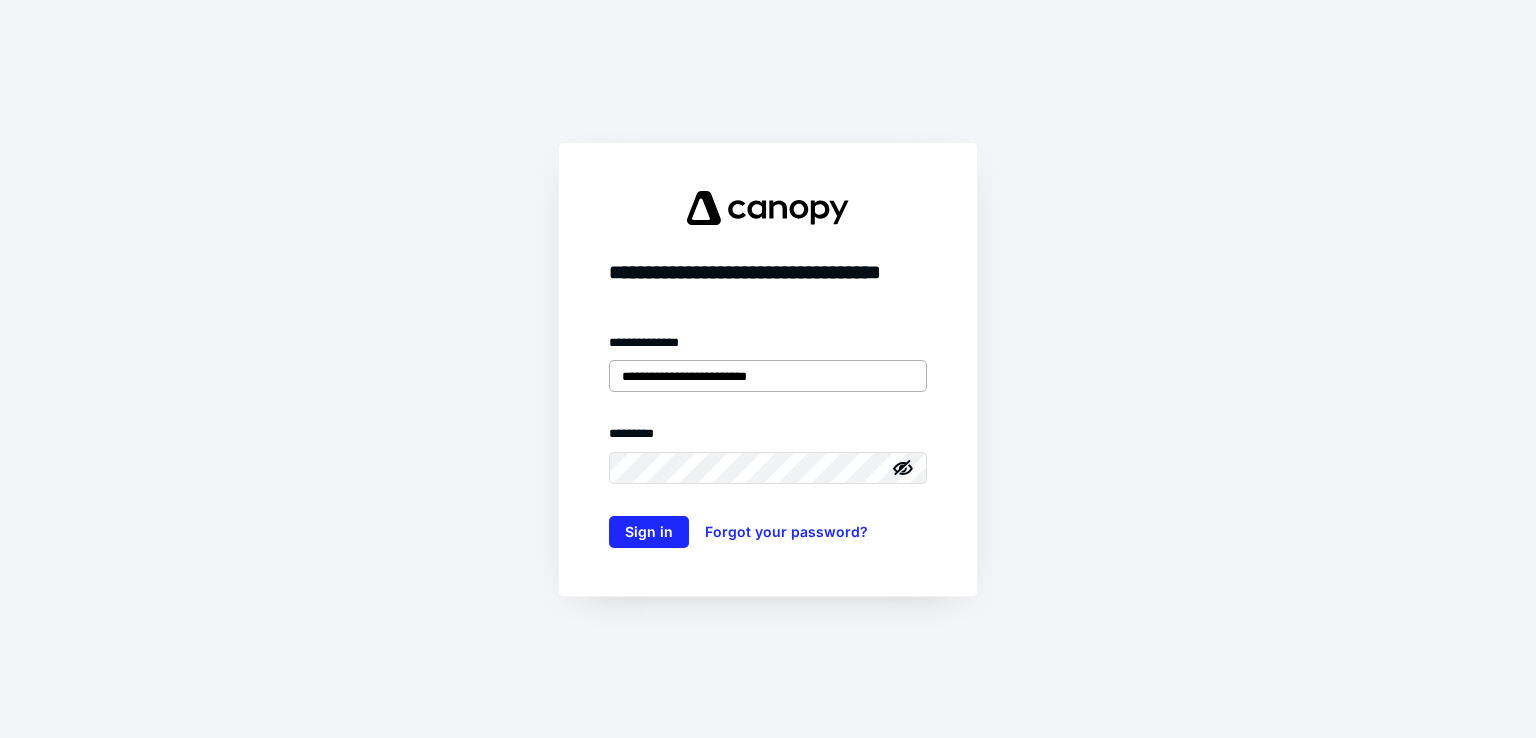 type on "**********" 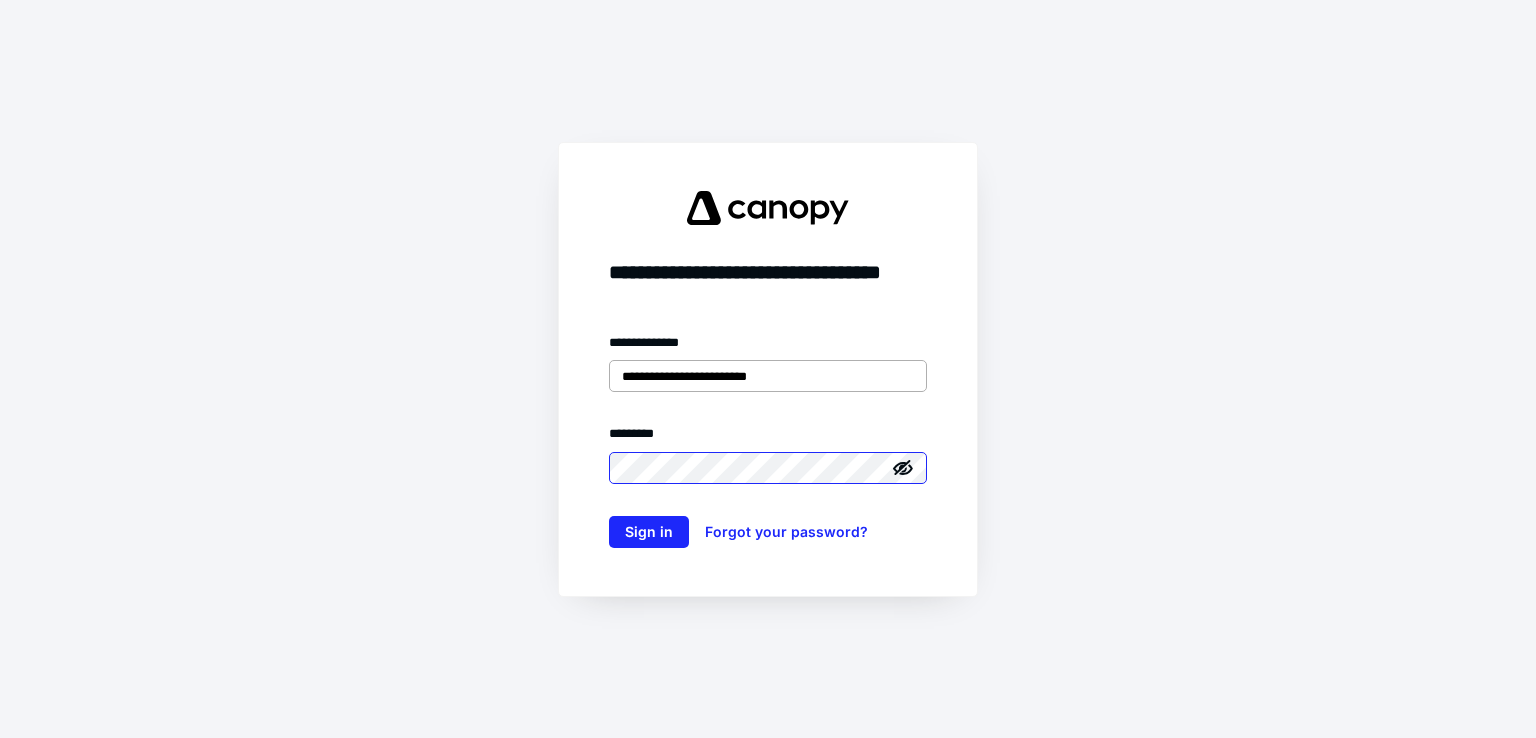 click on "Sign in" at bounding box center [649, 532] 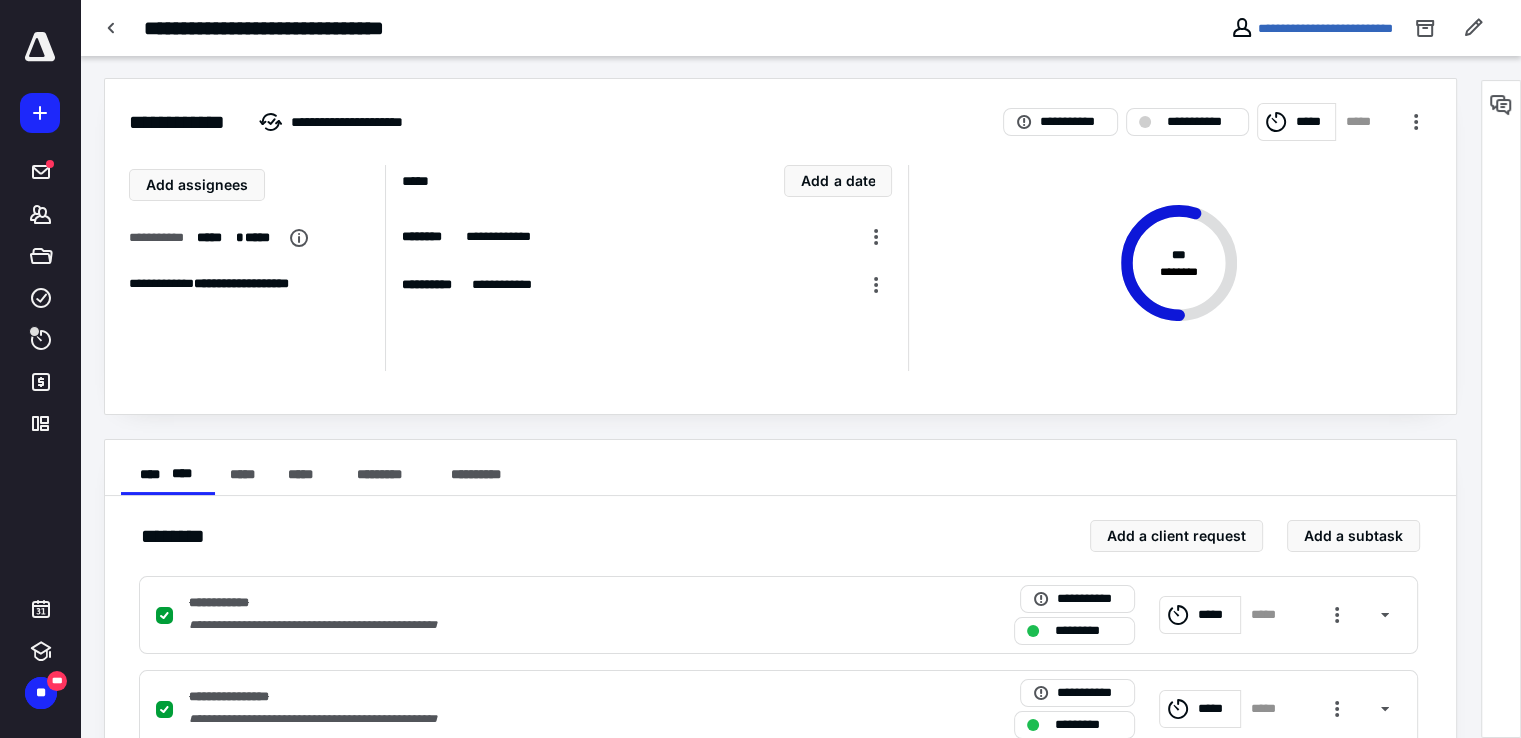 scroll, scrollTop: 0, scrollLeft: 0, axis: both 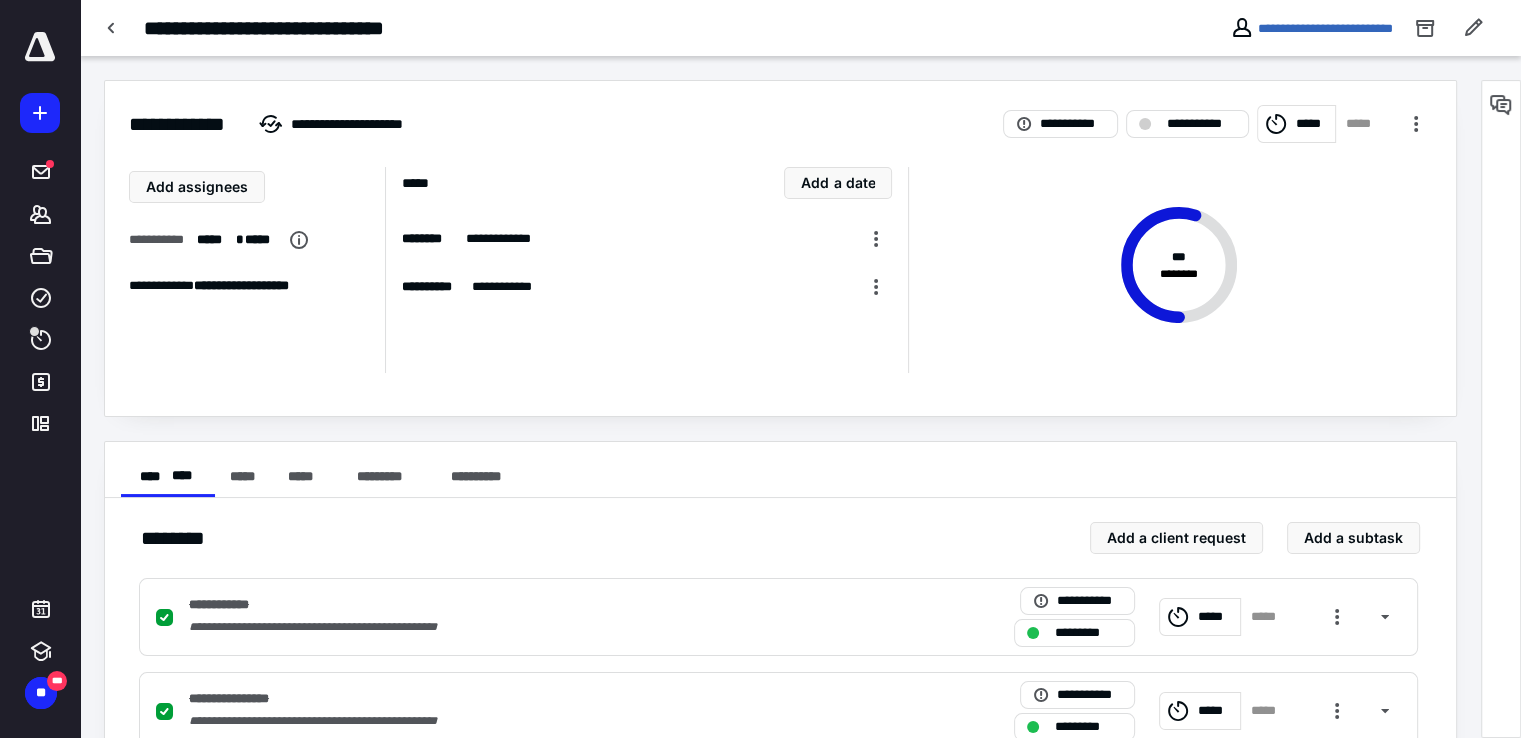 click on "*****" at bounding box center [1312, 124] 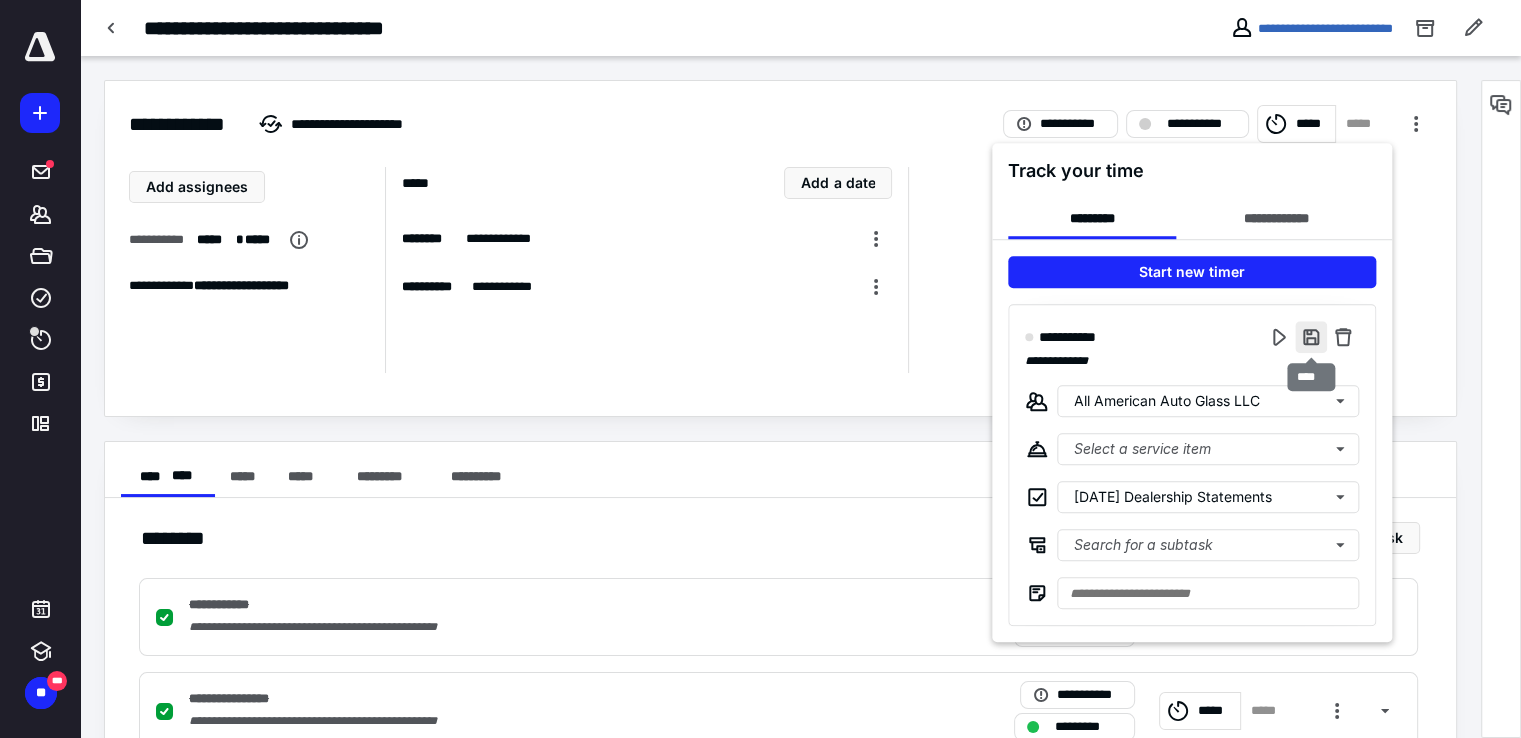 click at bounding box center [1311, 337] 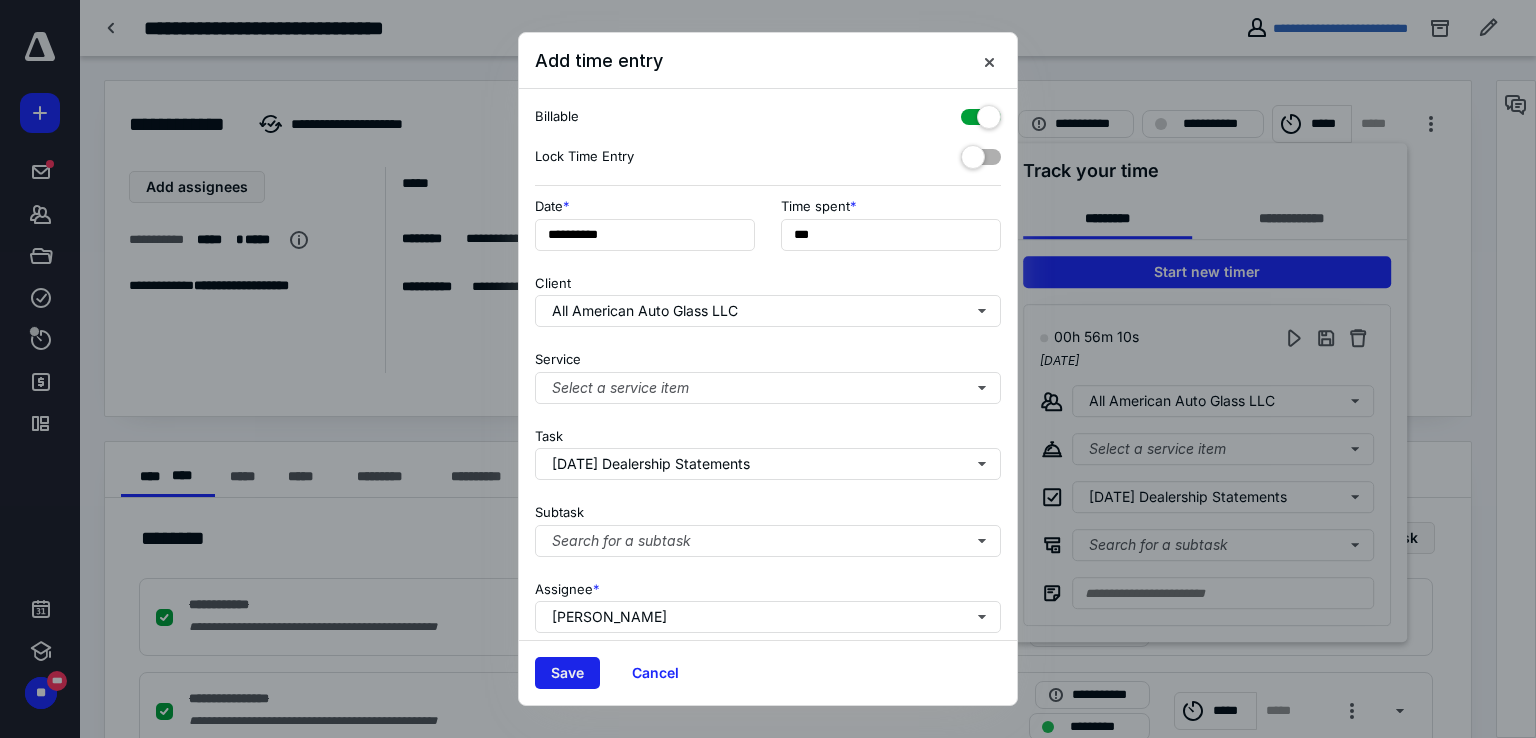 click on "Save" at bounding box center (567, 673) 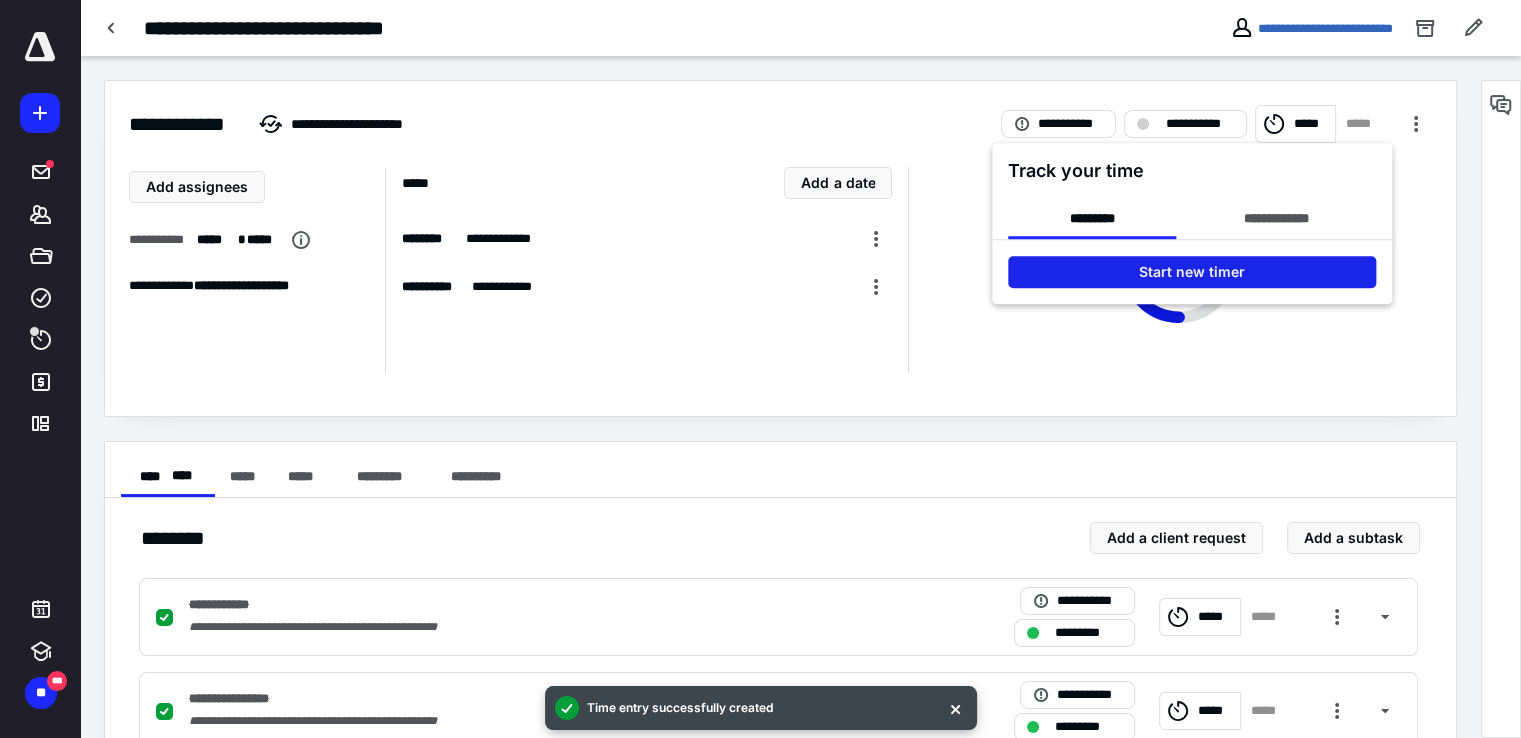 click on "Start new timer" at bounding box center (1192, 272) 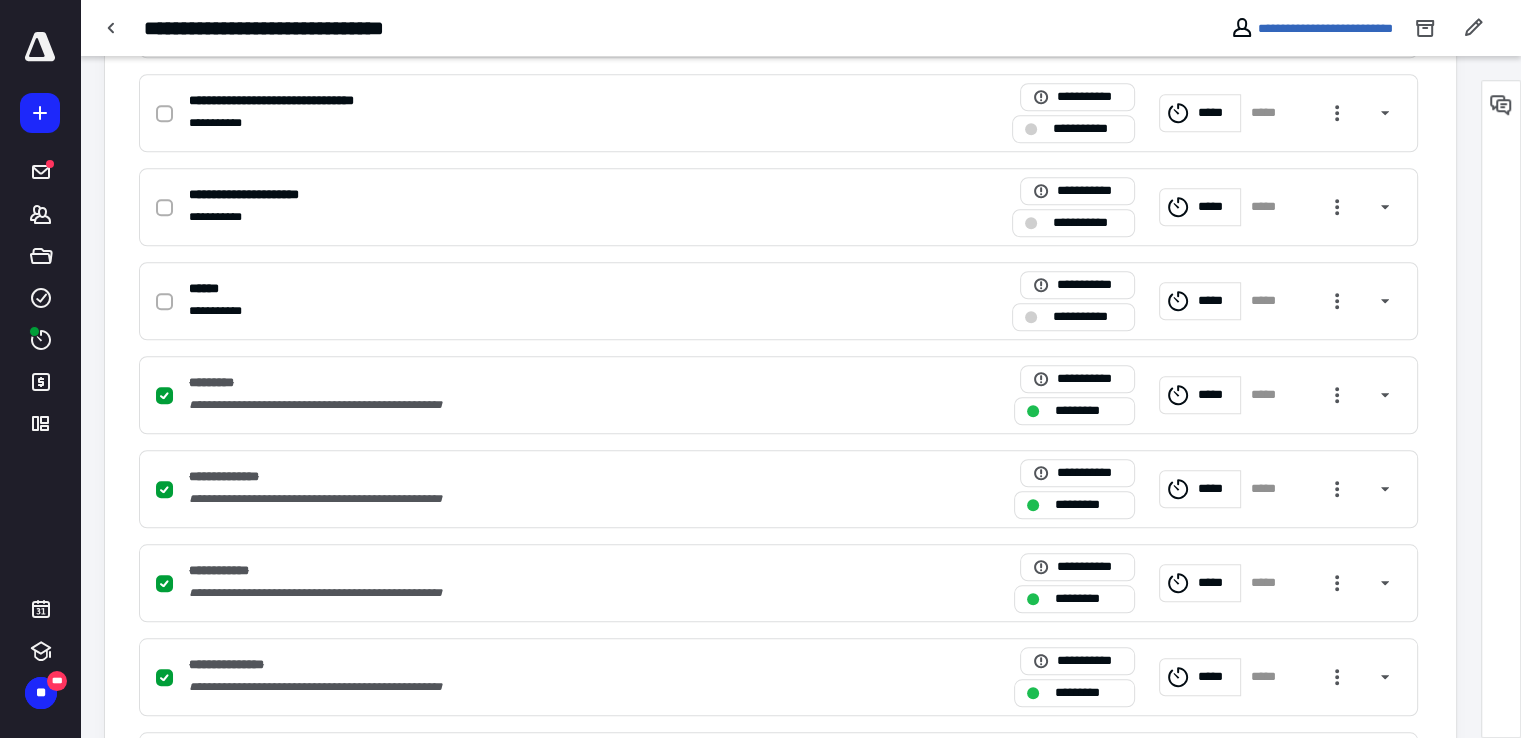 scroll, scrollTop: 1752, scrollLeft: 0, axis: vertical 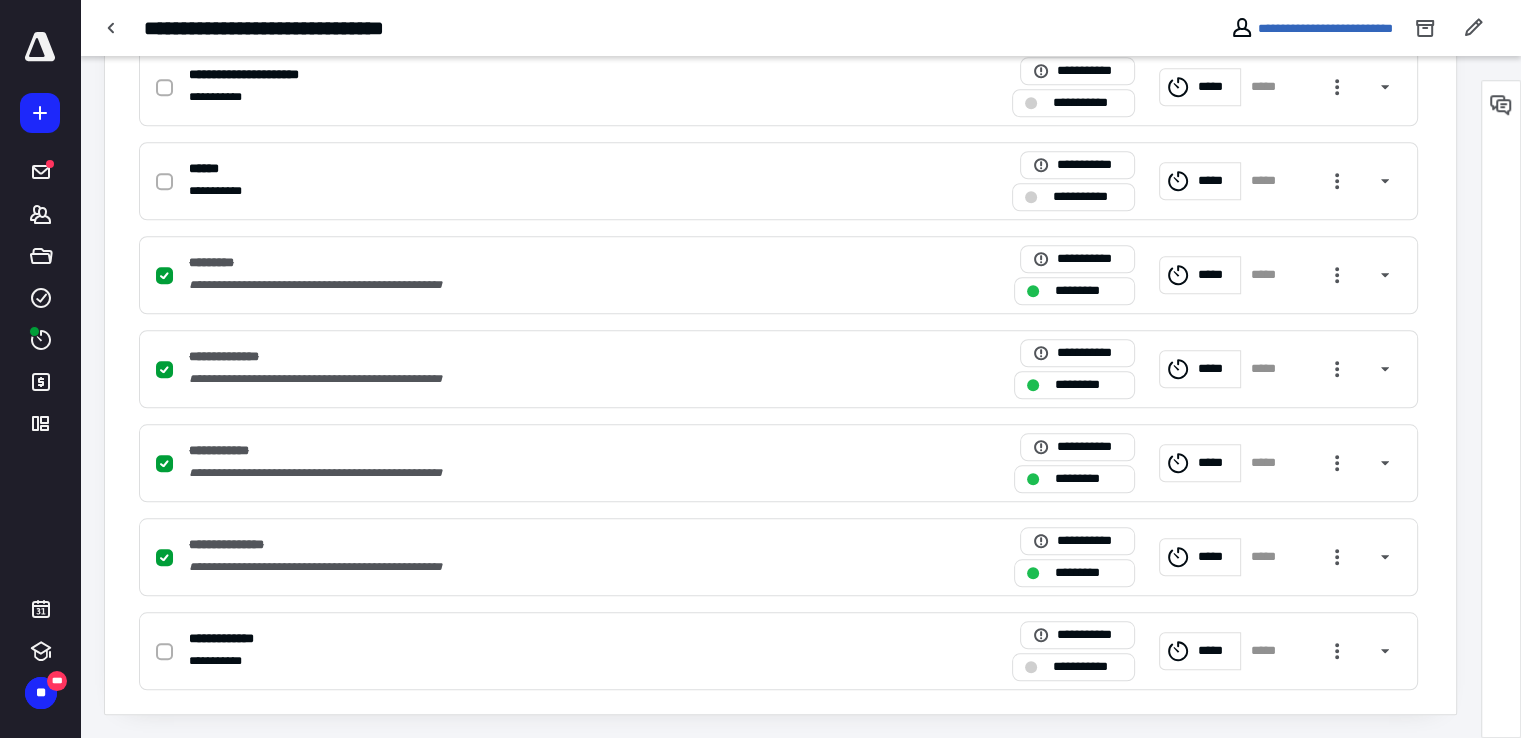 click at bounding box center [760, 369] 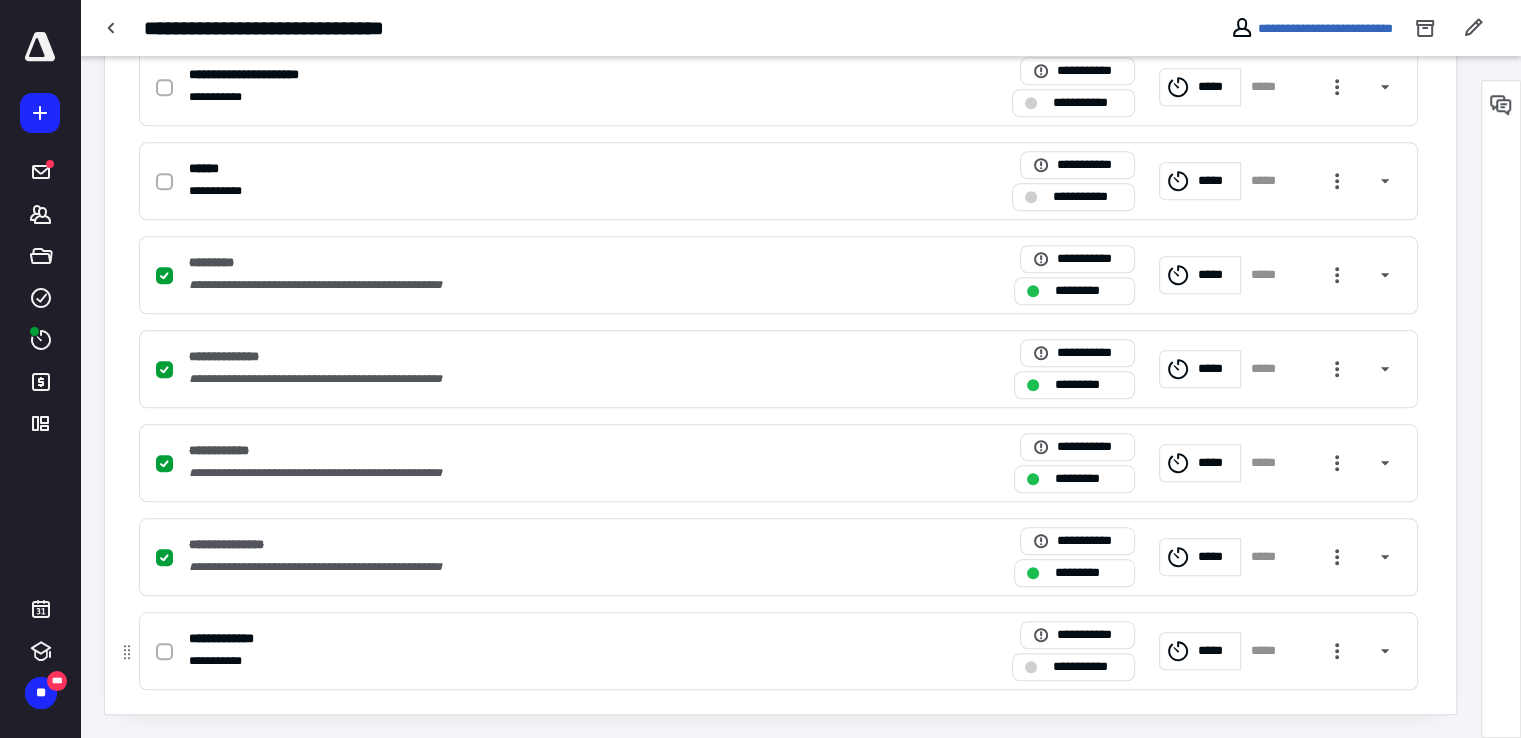 click 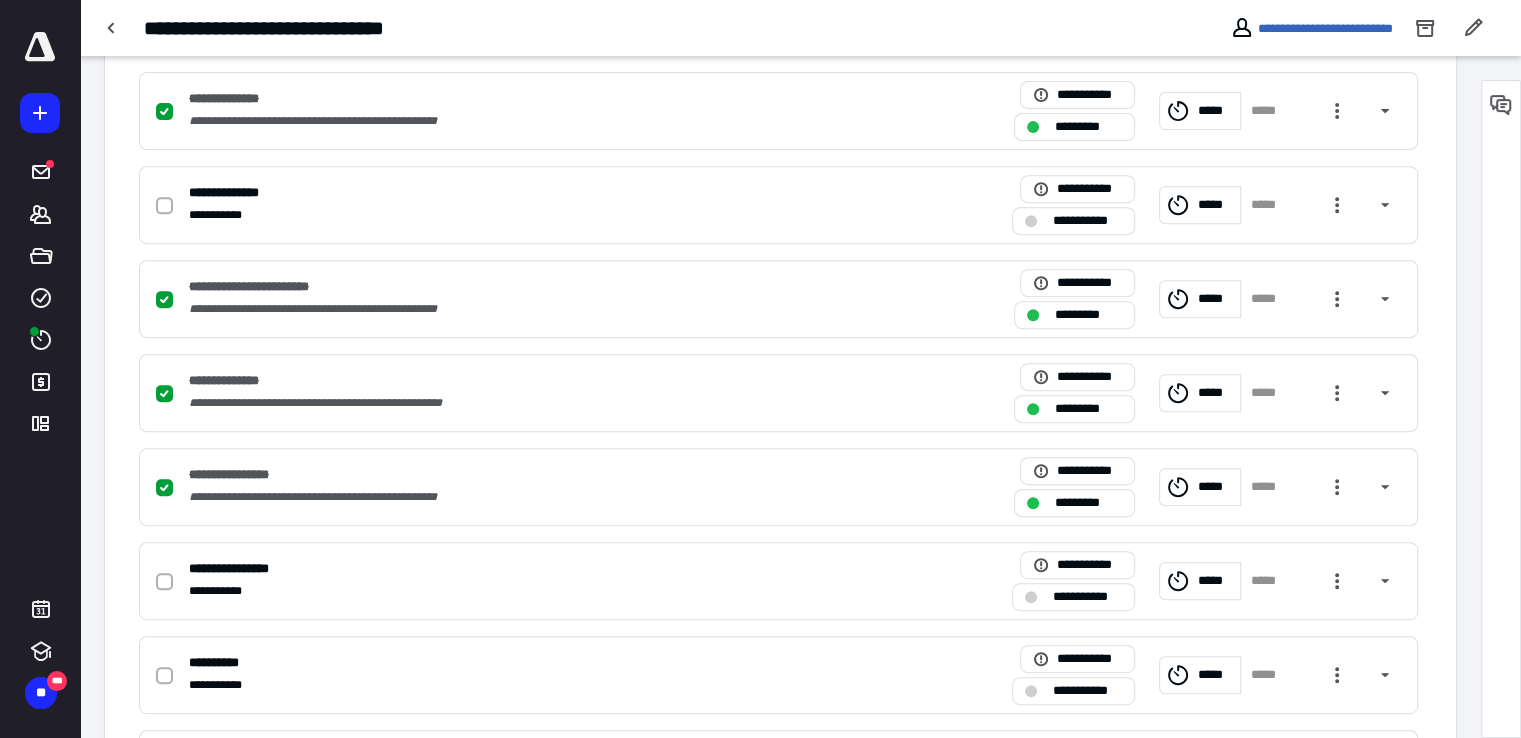 scroll, scrollTop: 780, scrollLeft: 0, axis: vertical 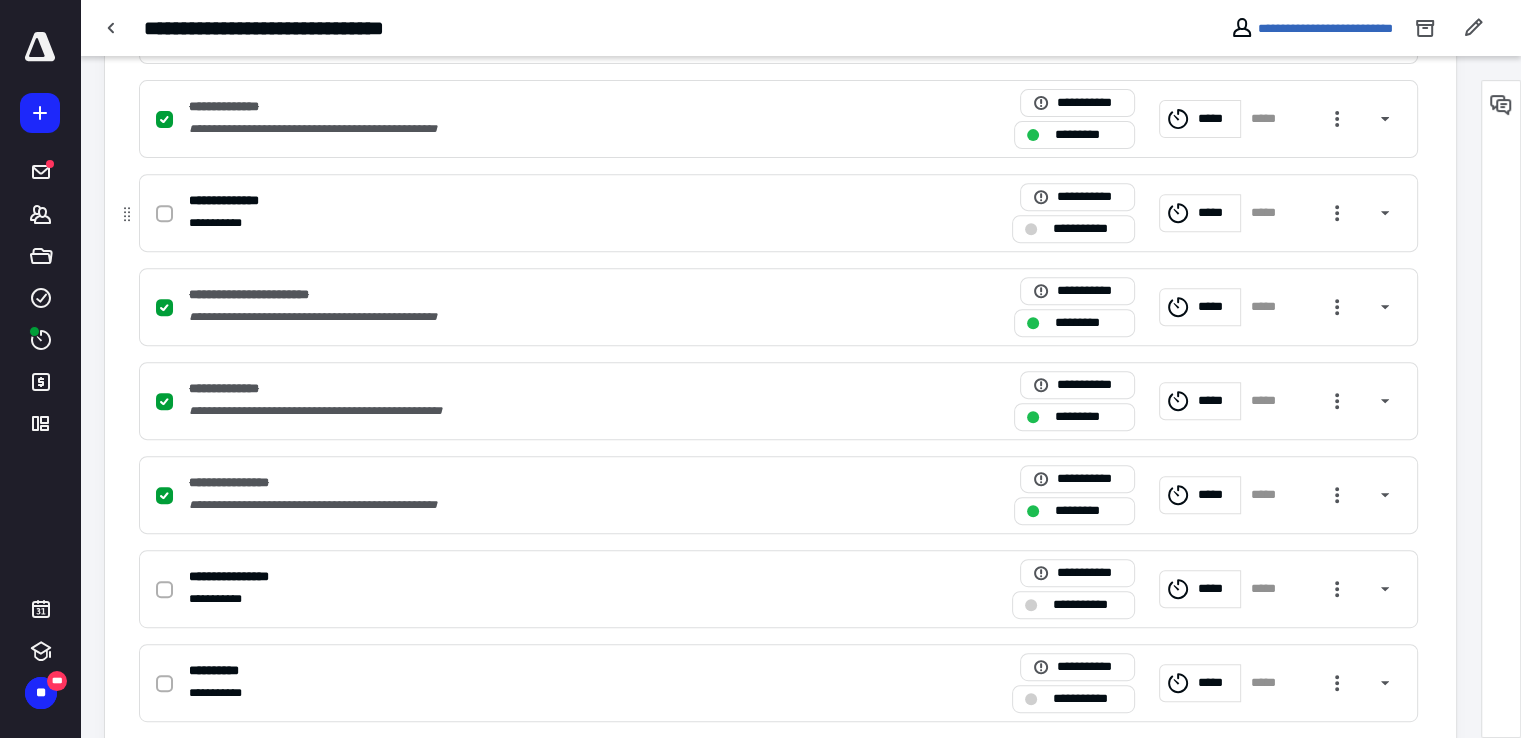 click at bounding box center (164, 214) 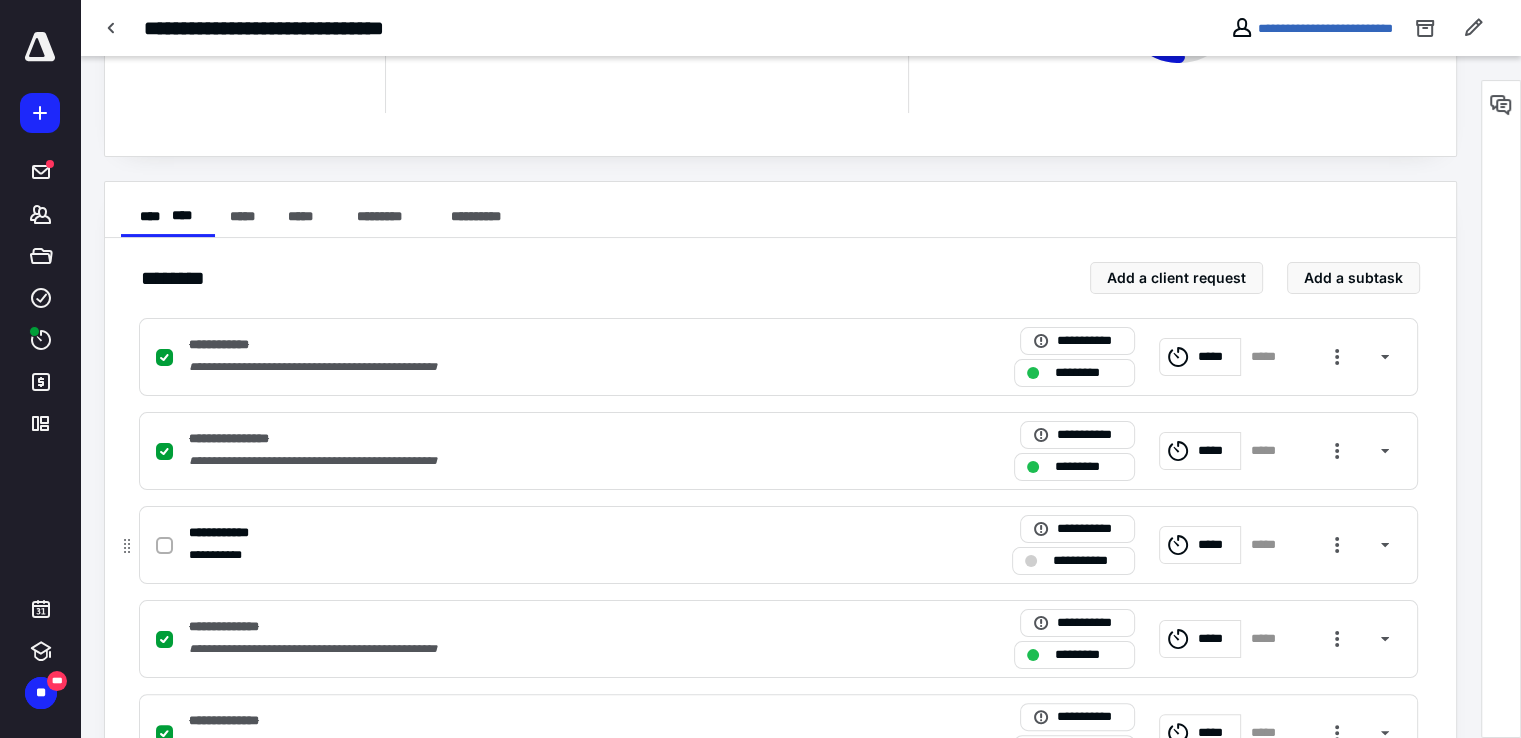 scroll, scrollTop: 256, scrollLeft: 0, axis: vertical 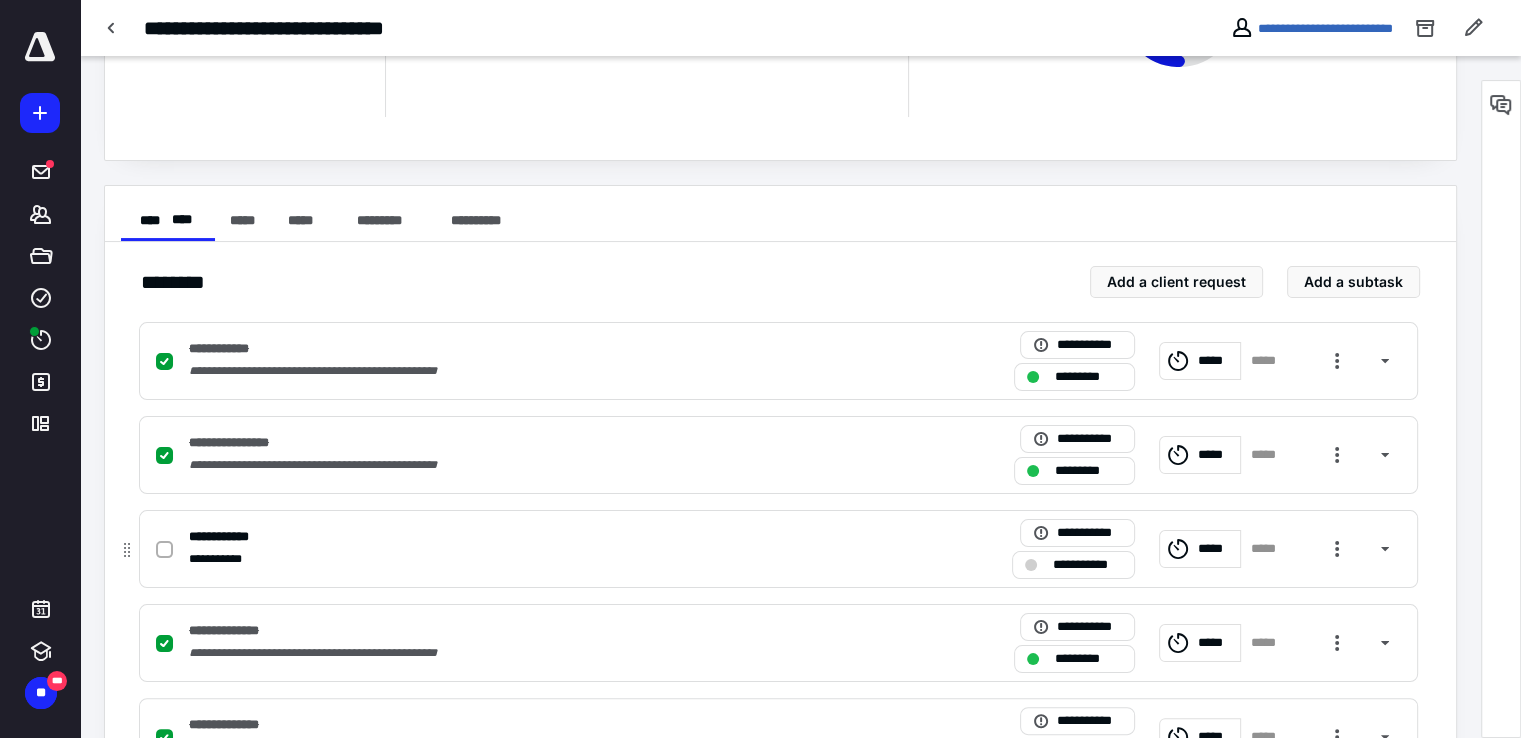 click 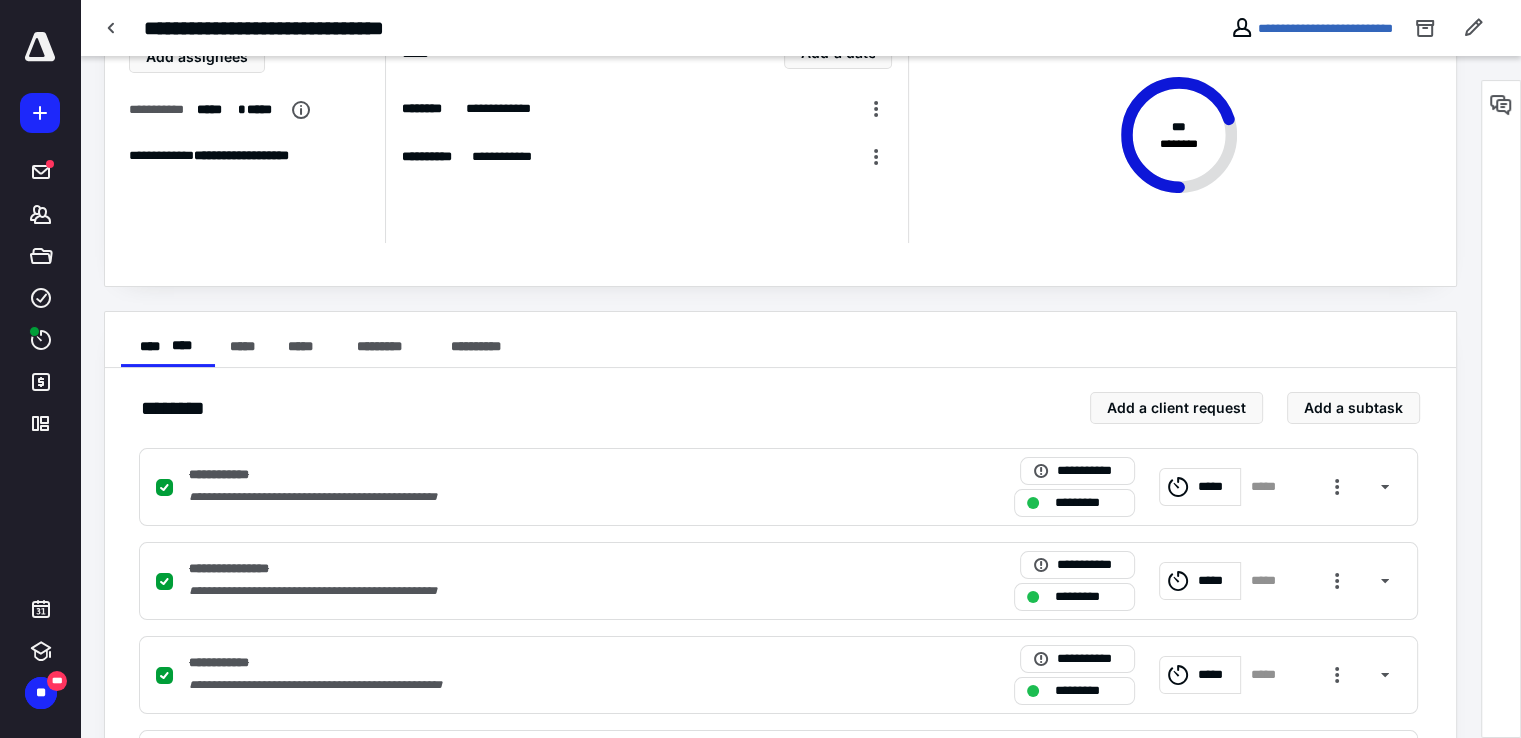 scroll, scrollTop: 0, scrollLeft: 0, axis: both 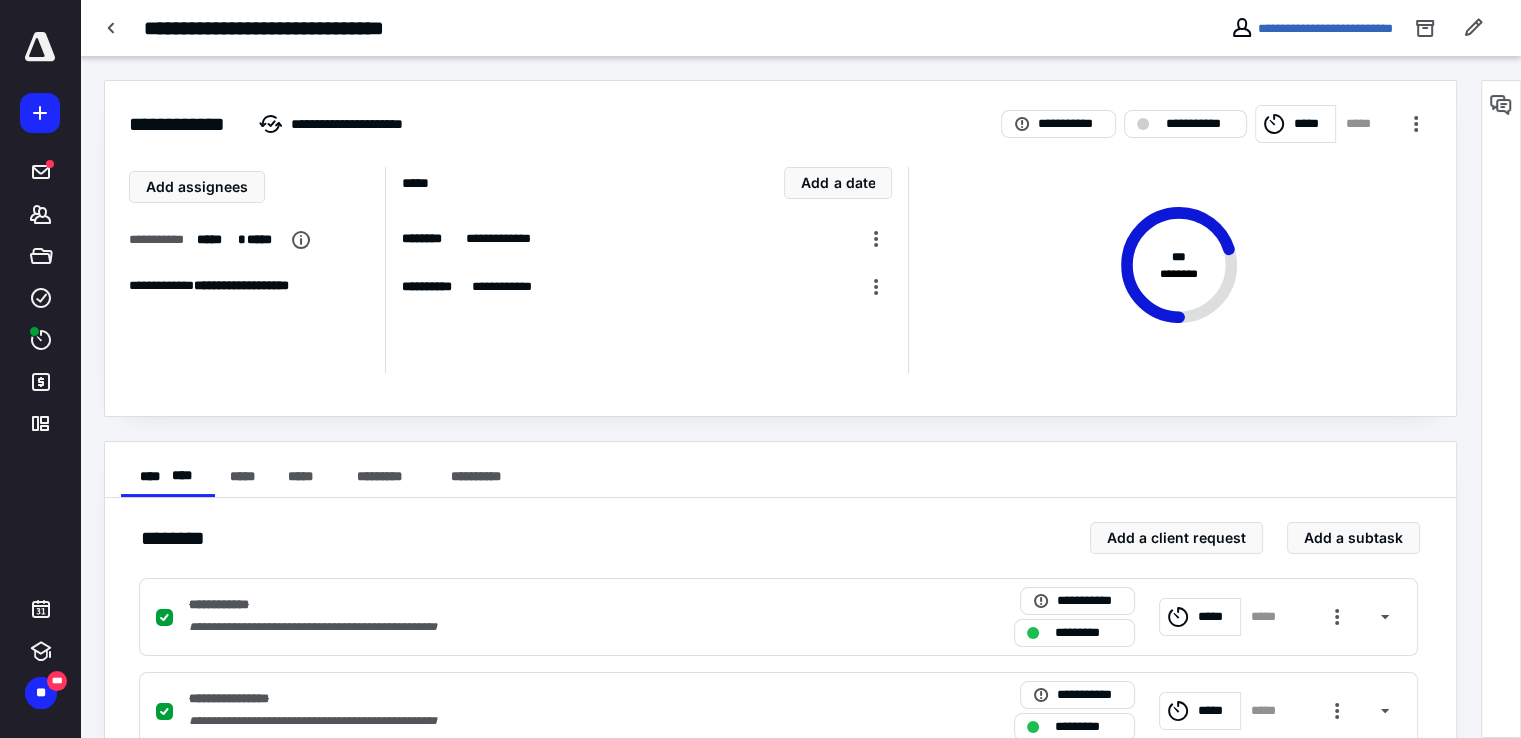 click on "*****" at bounding box center [1311, 124] 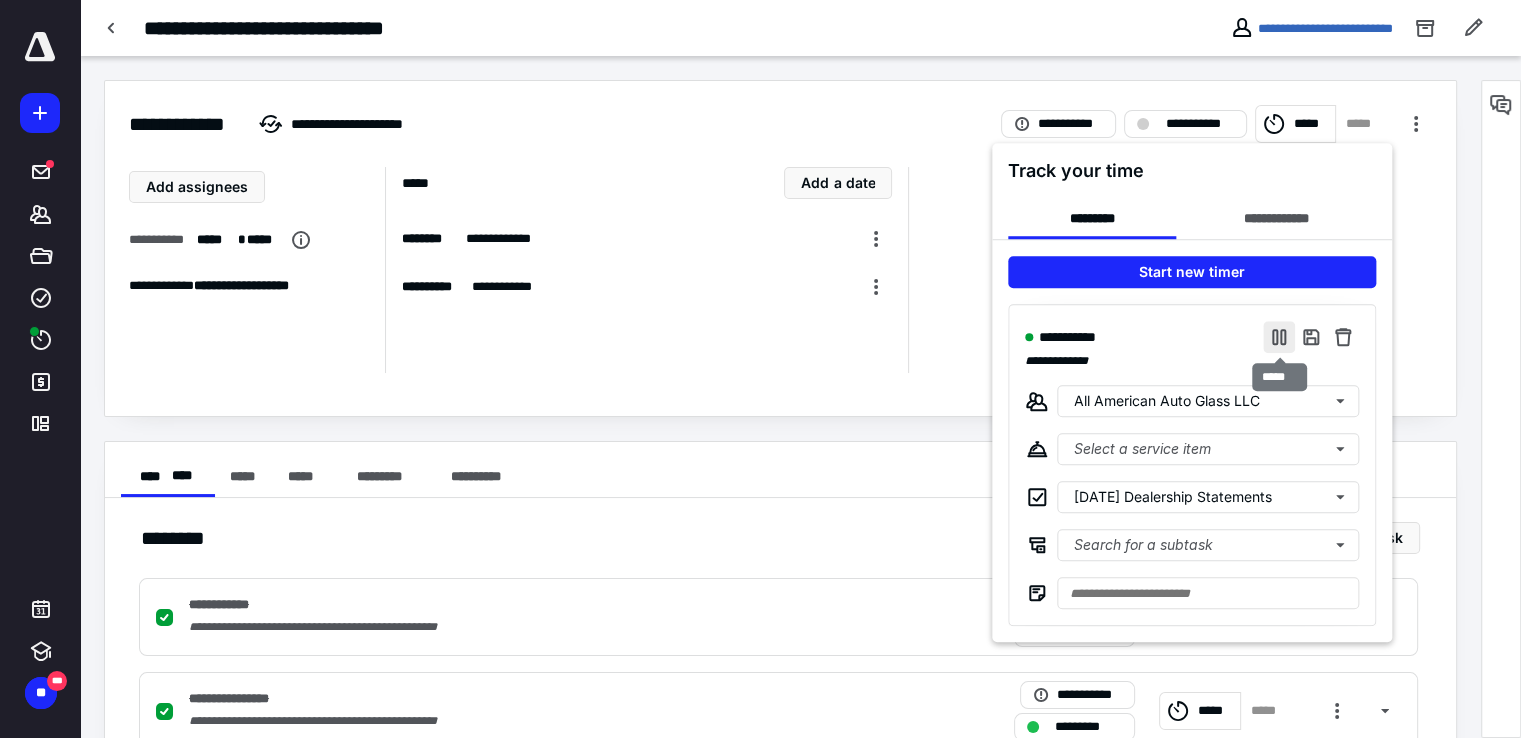 click at bounding box center (1279, 337) 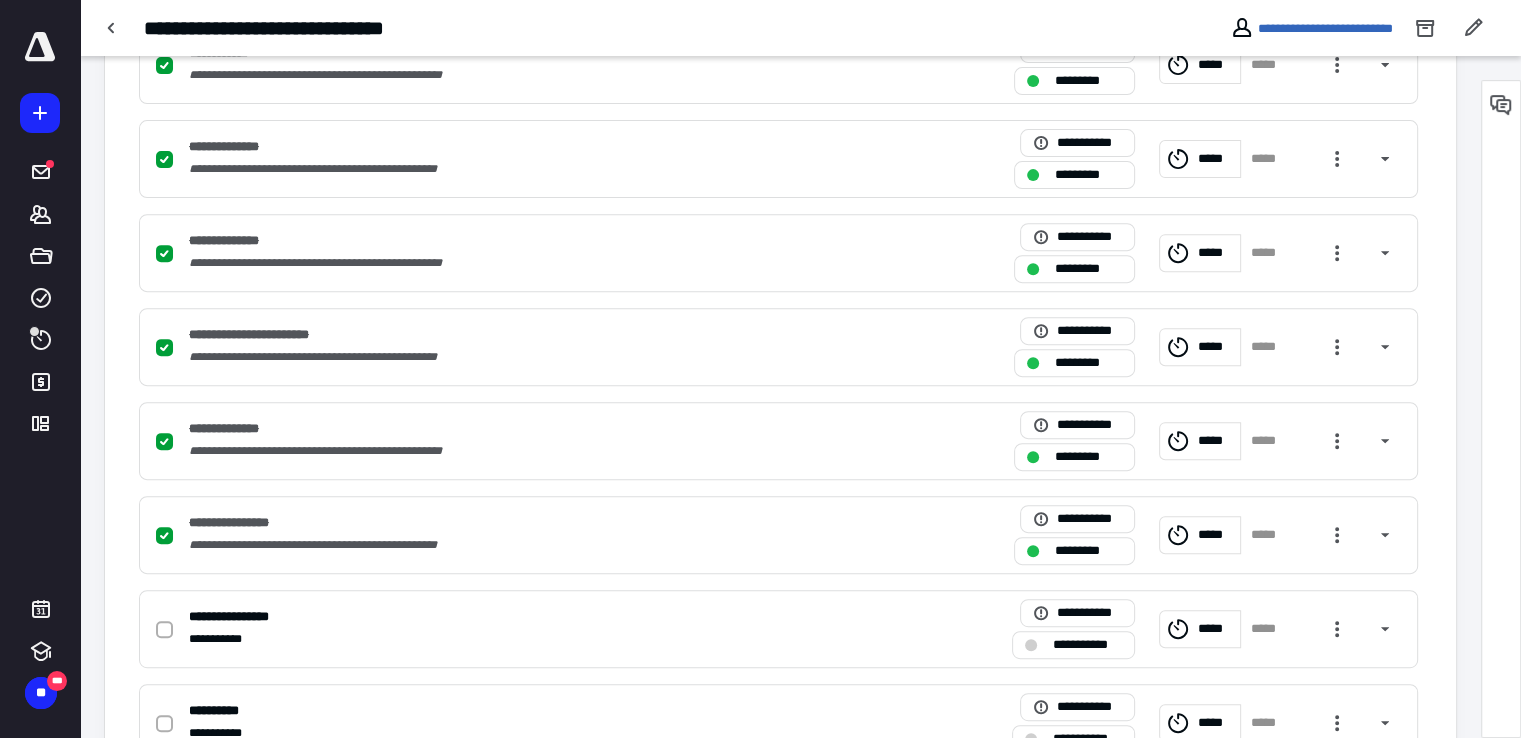 scroll, scrollTop: 748, scrollLeft: 0, axis: vertical 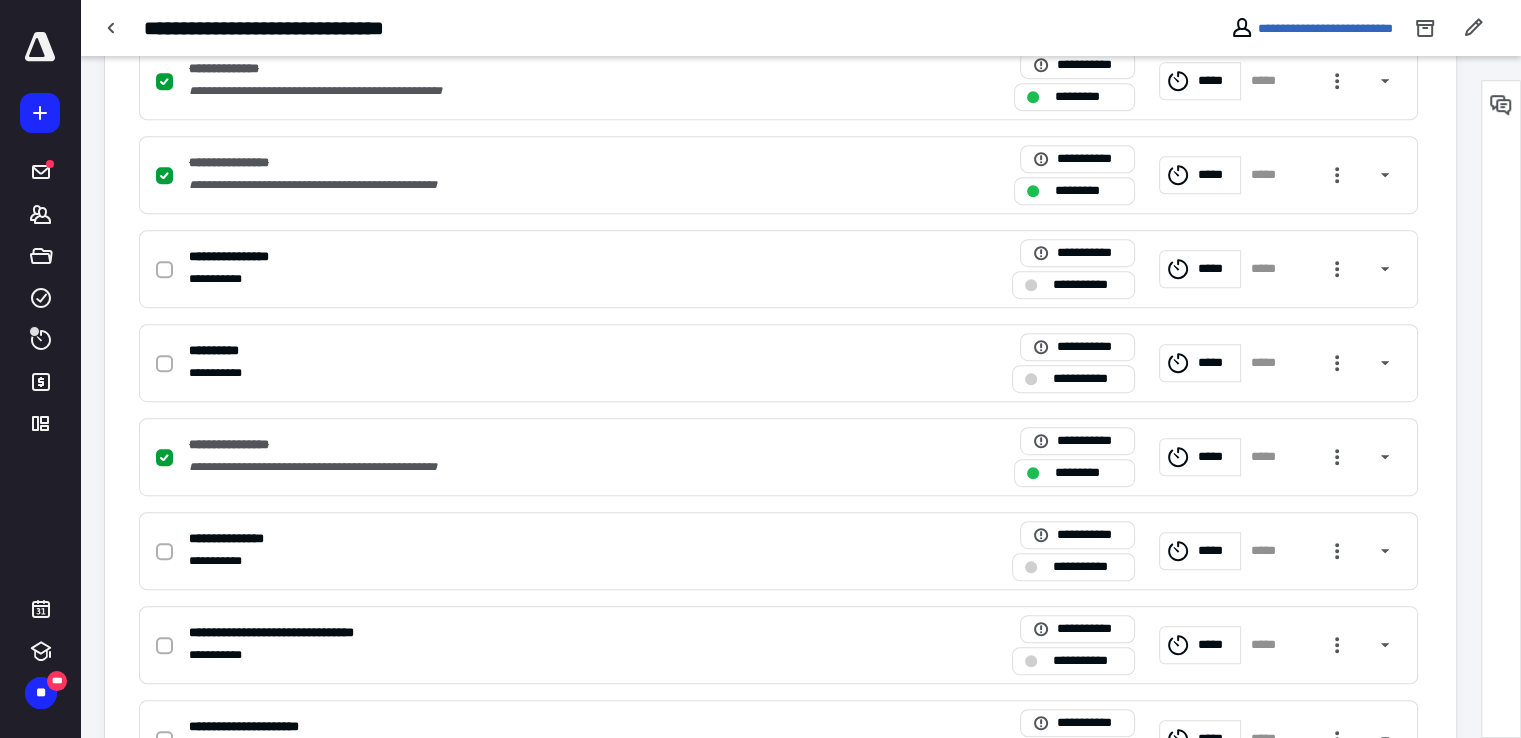 click at bounding box center (760, 369) 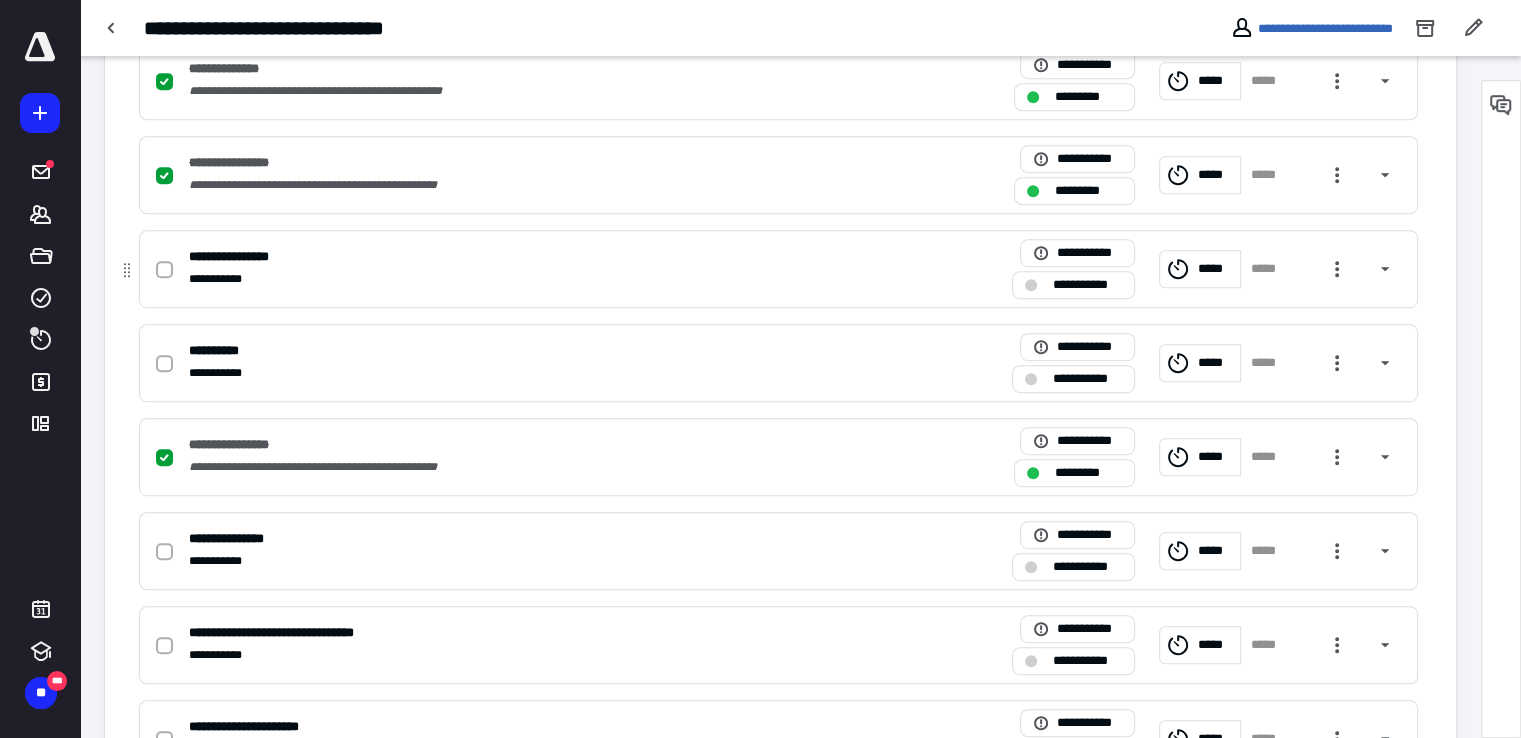 click 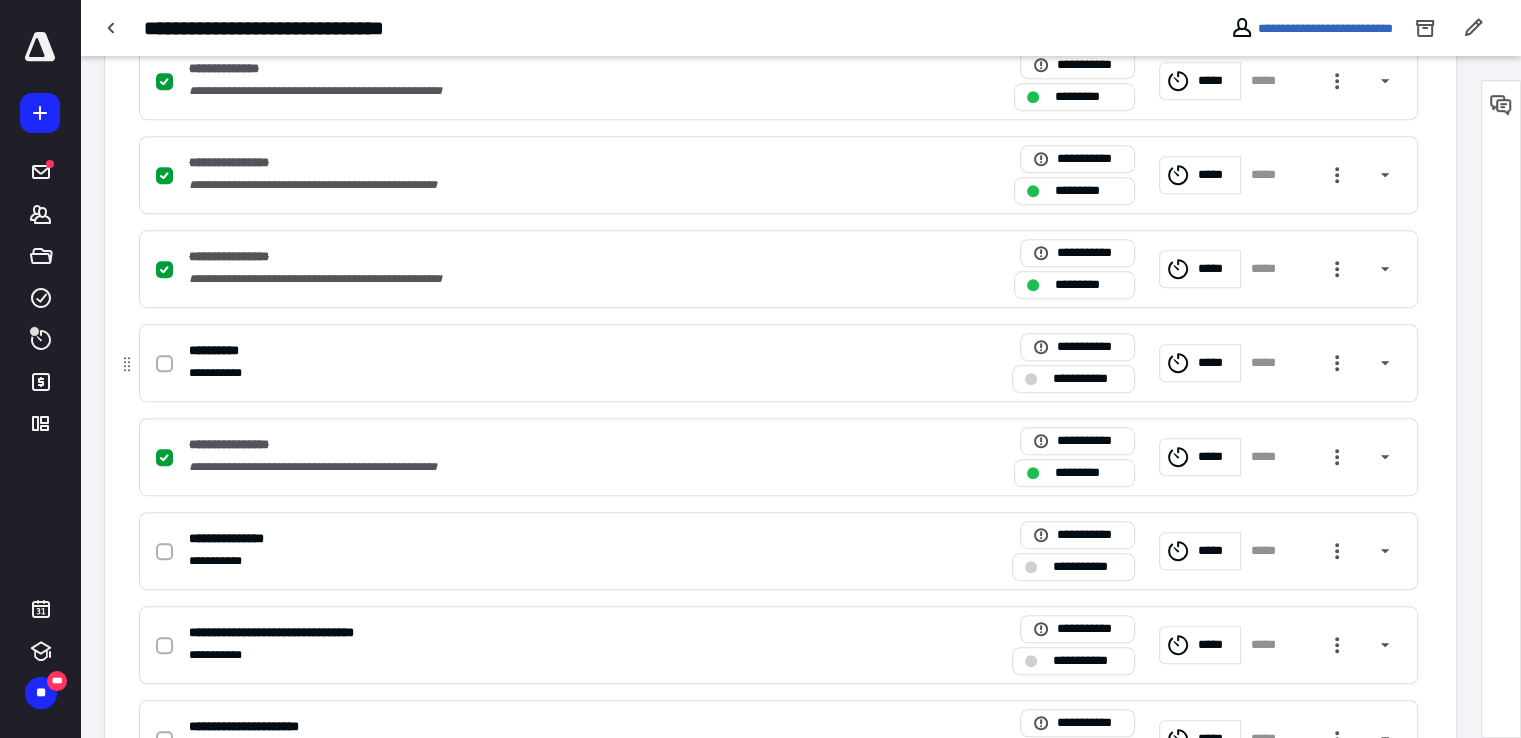click at bounding box center [168, 363] 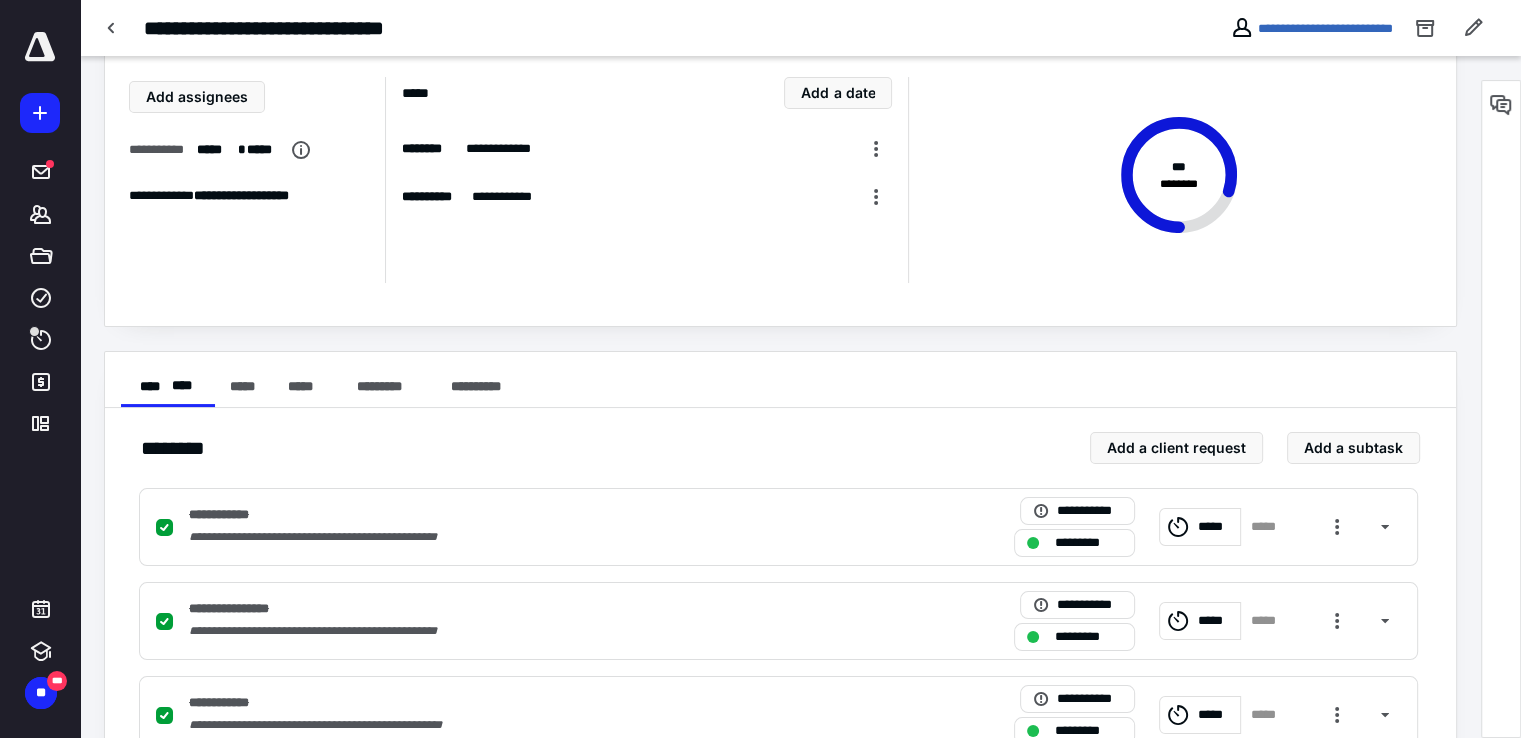 scroll, scrollTop: 0, scrollLeft: 0, axis: both 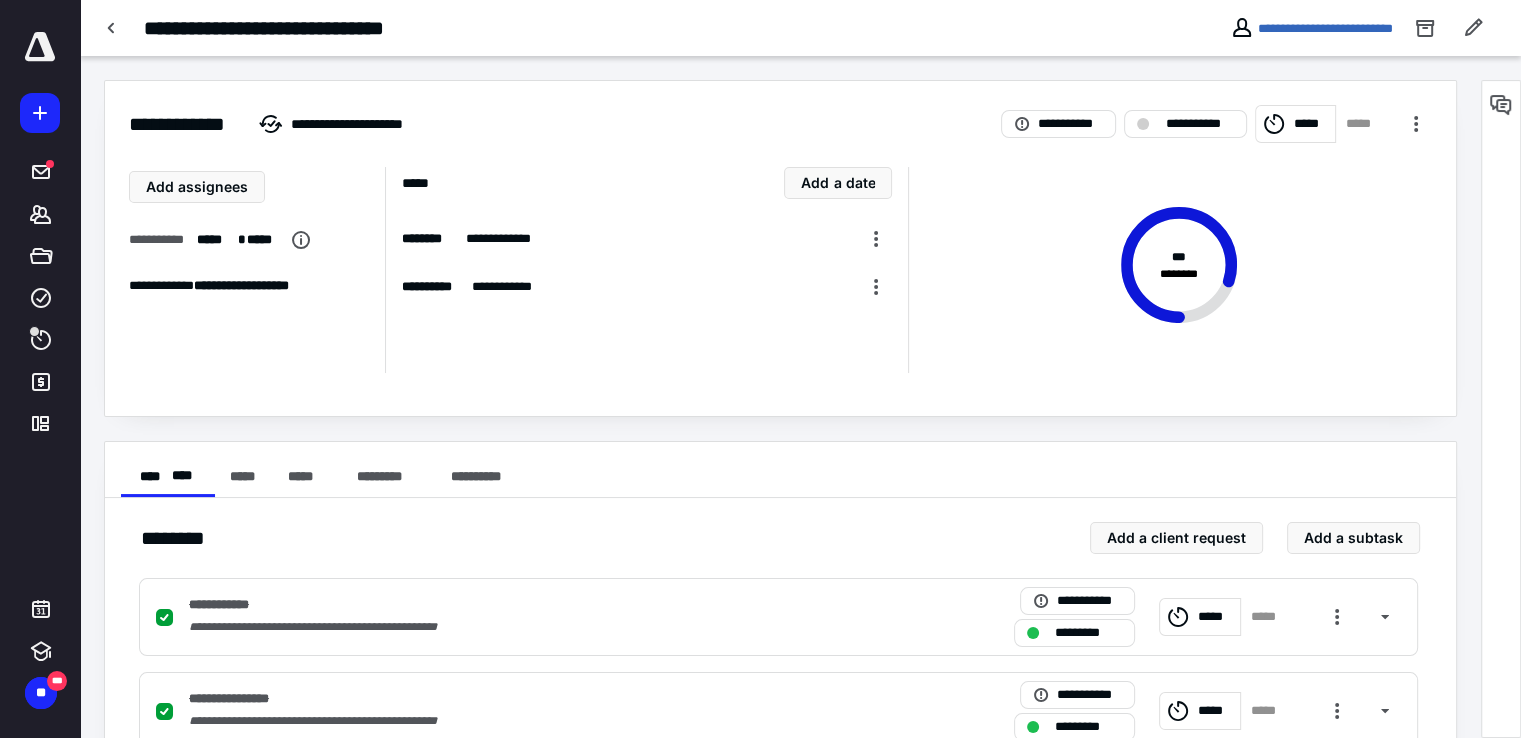 click on "*****" at bounding box center [1311, 124] 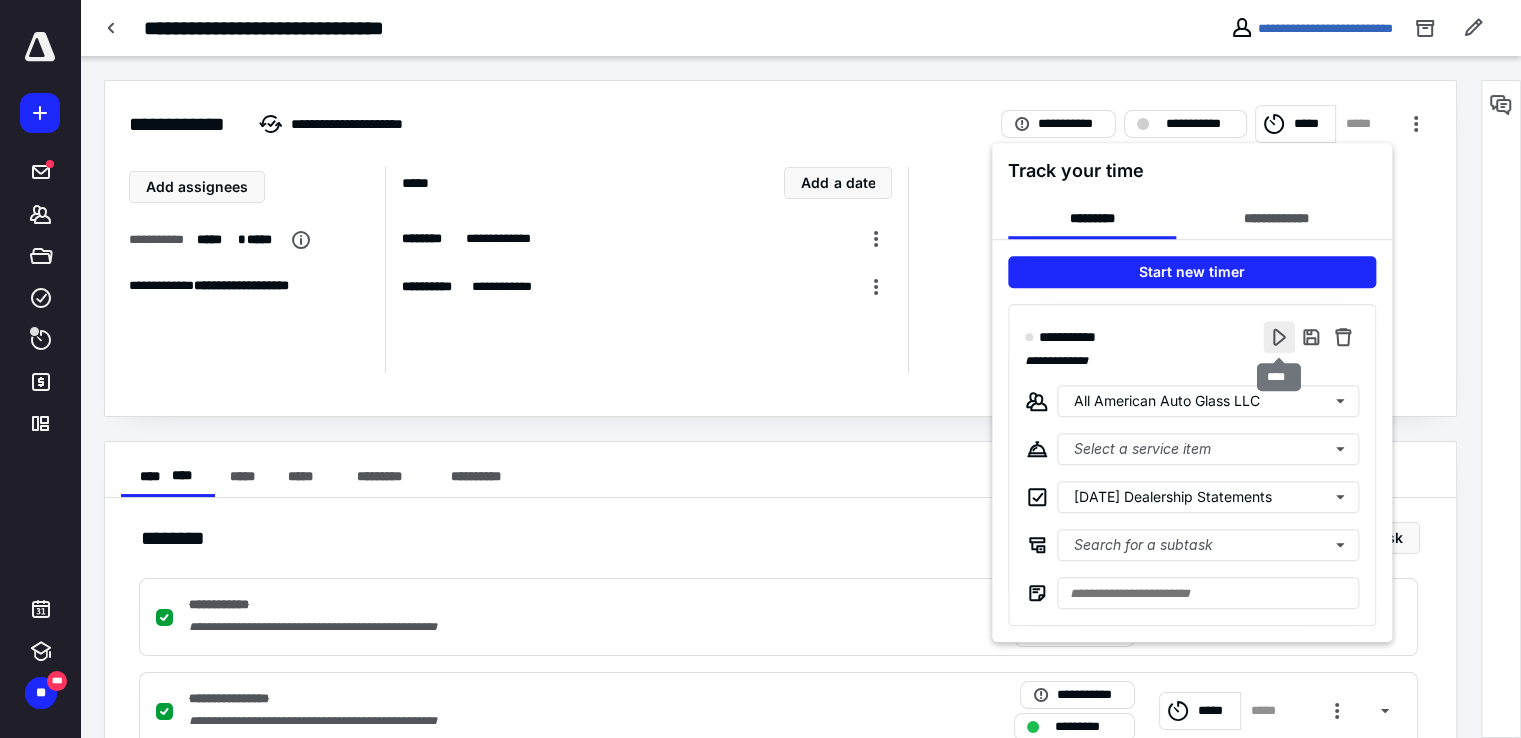 click at bounding box center [1279, 337] 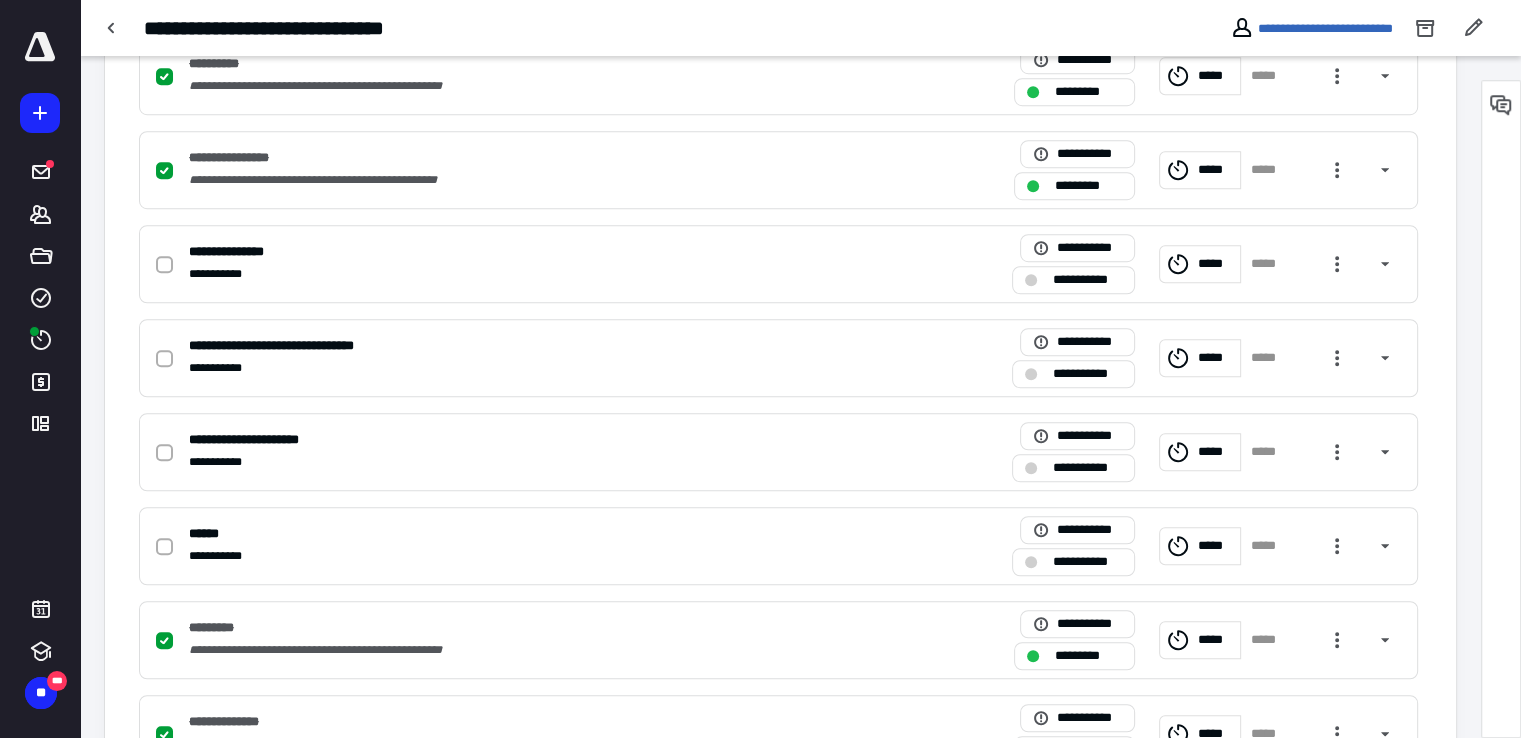scroll, scrollTop: 1413, scrollLeft: 0, axis: vertical 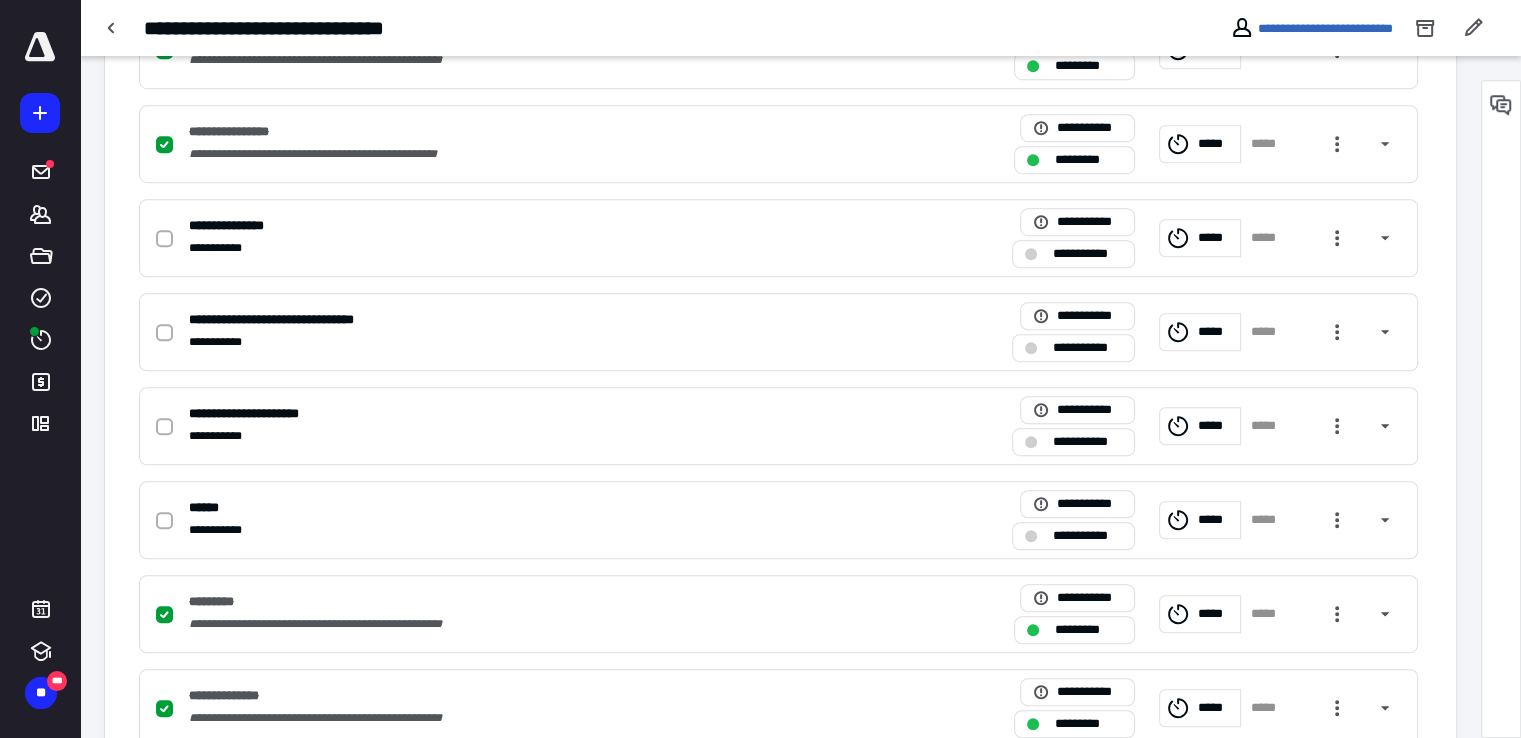 click at bounding box center (760, 369) 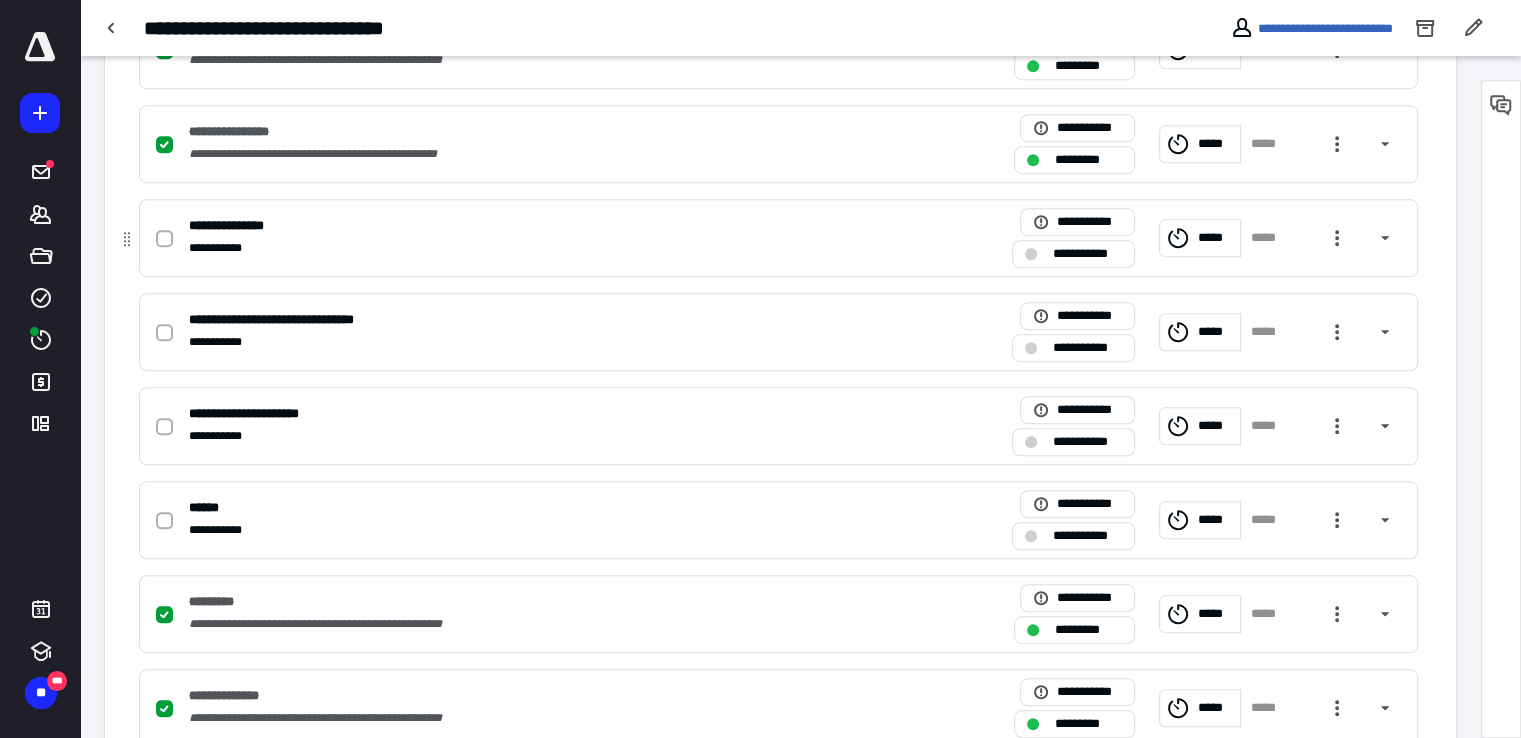 click at bounding box center (164, 239) 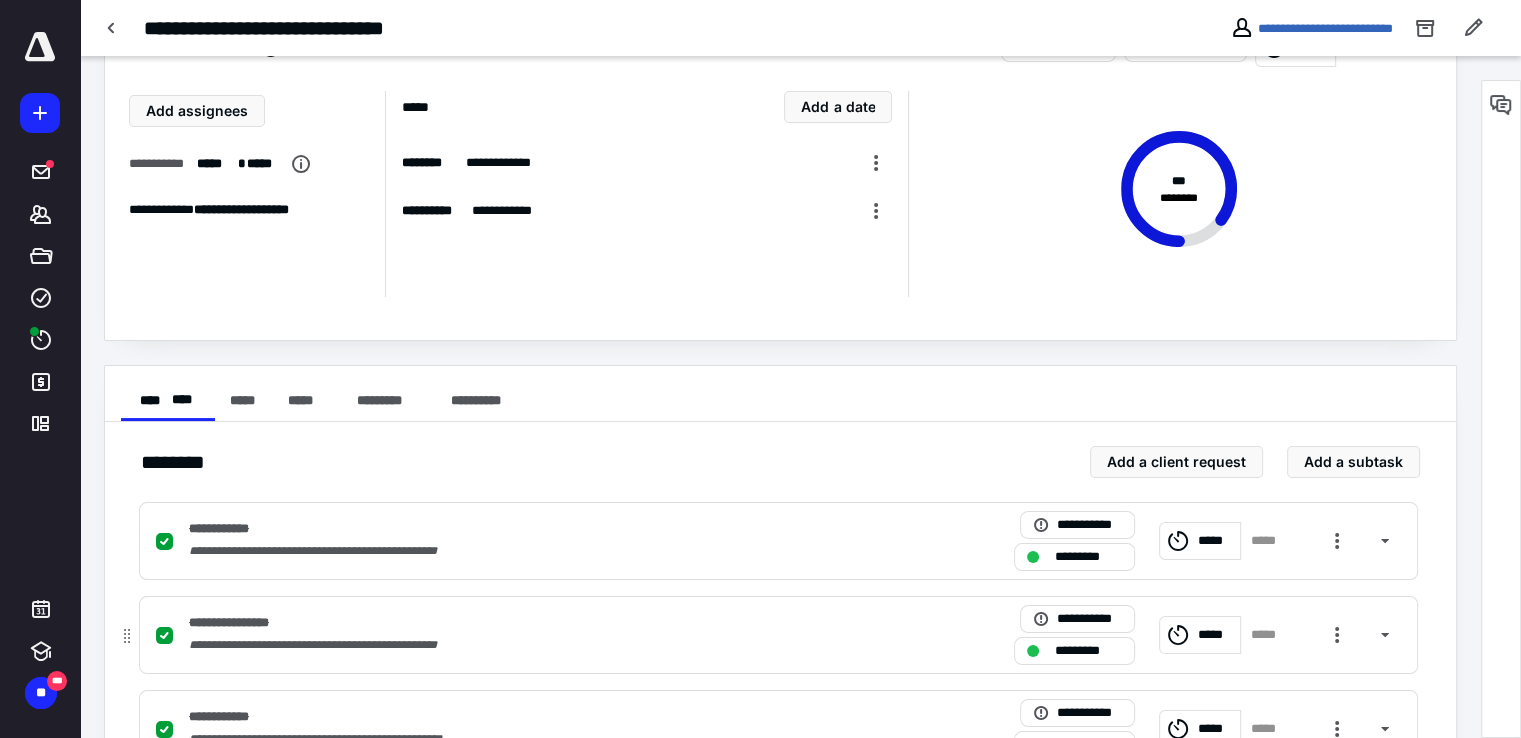scroll, scrollTop: 0, scrollLeft: 0, axis: both 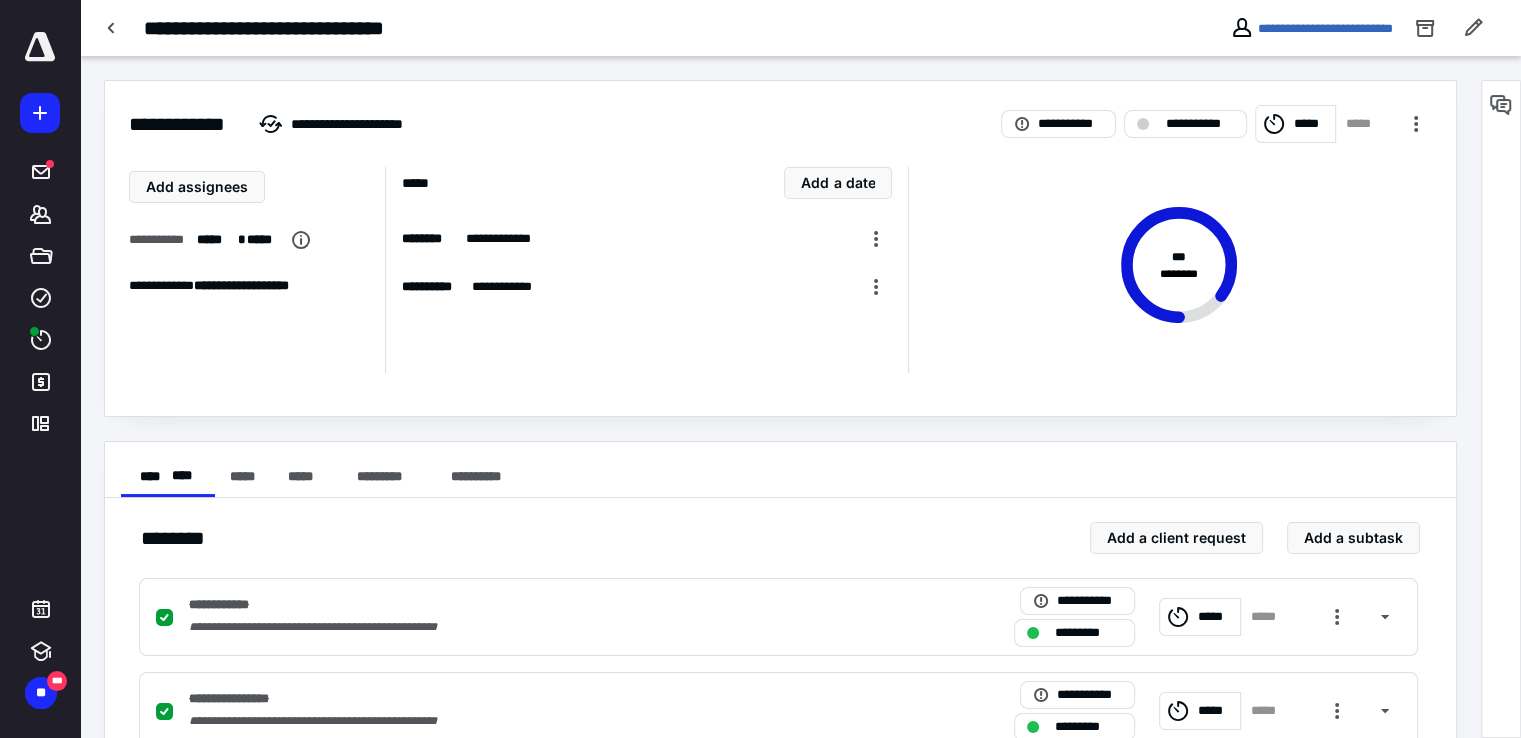 click on "*****" at bounding box center (1311, 124) 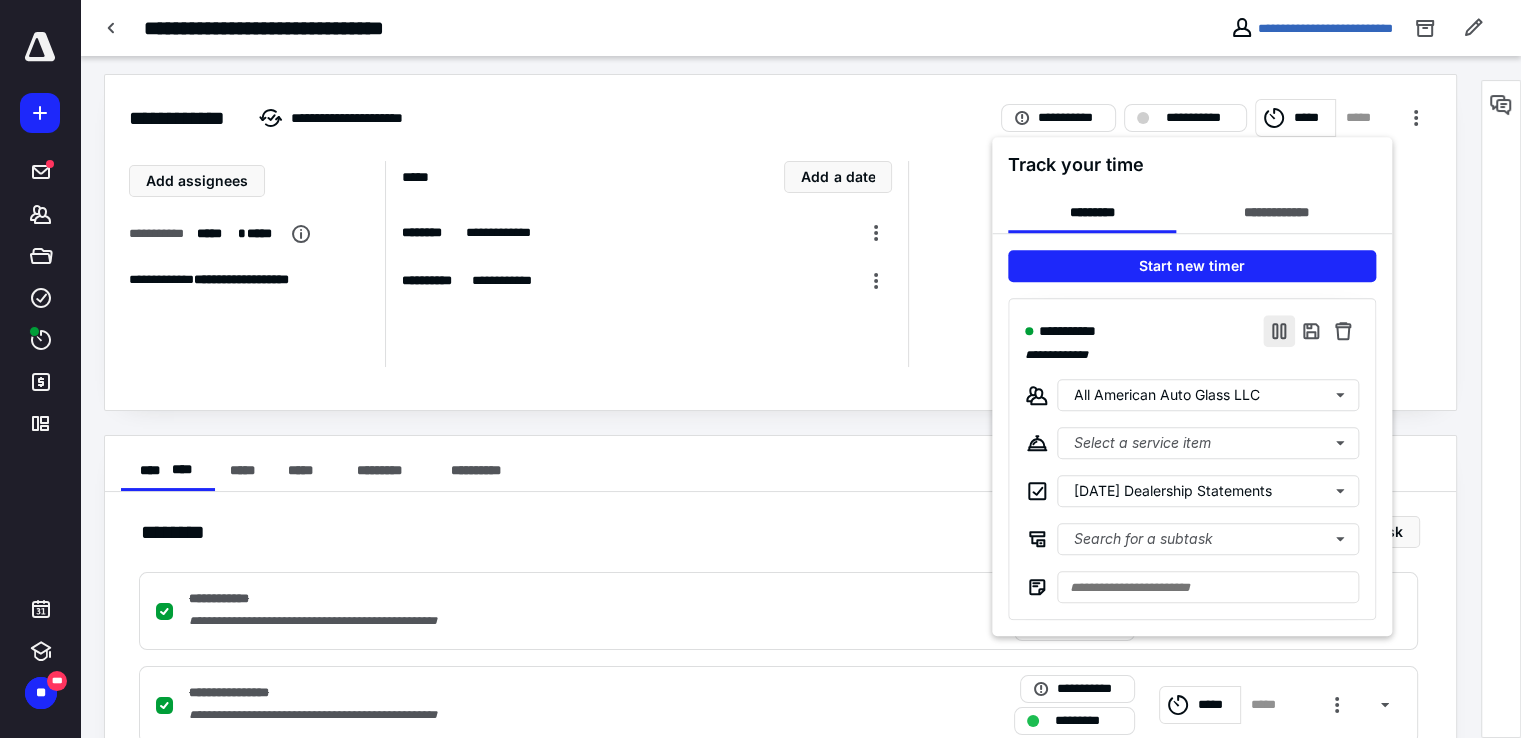 scroll, scrollTop: 12, scrollLeft: 0, axis: vertical 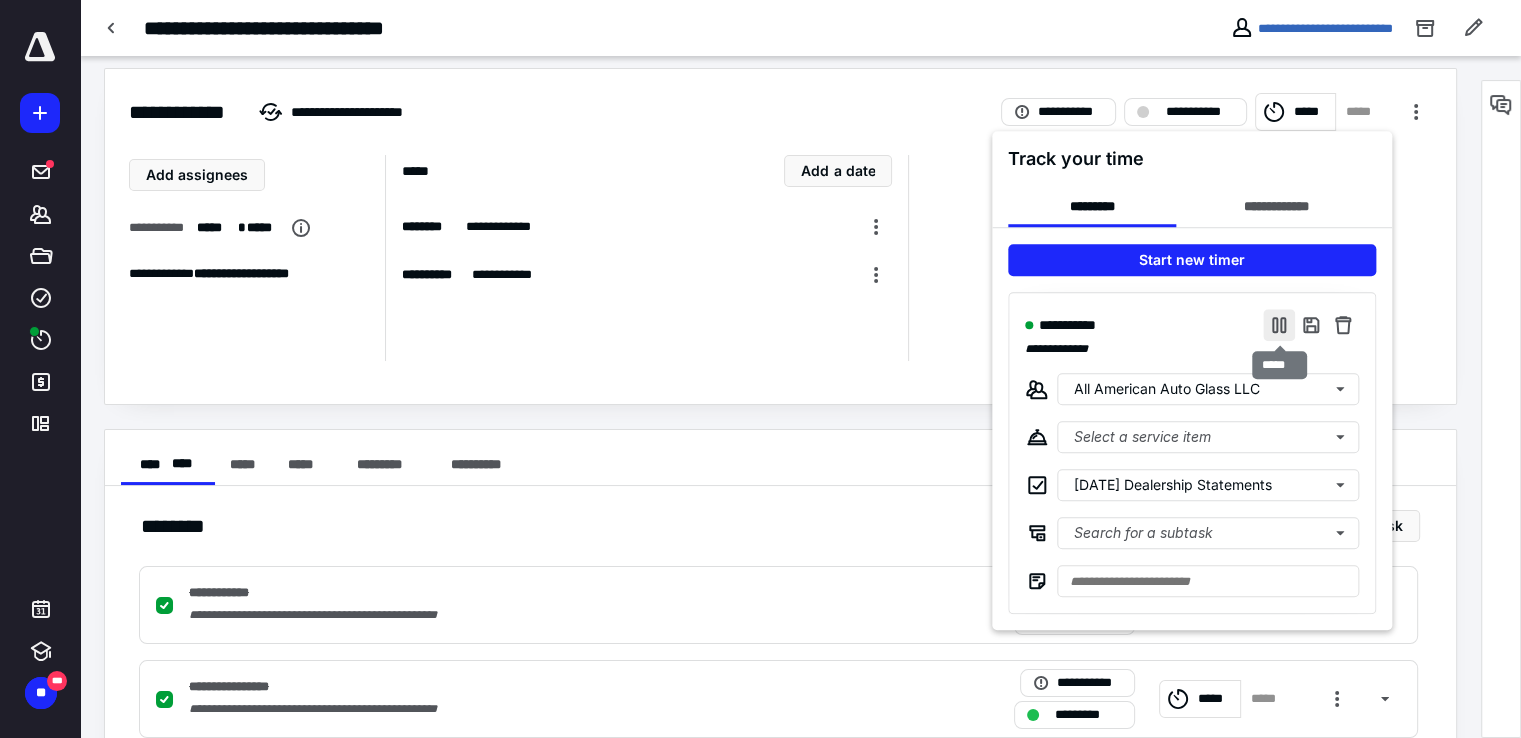 click at bounding box center (1279, 325) 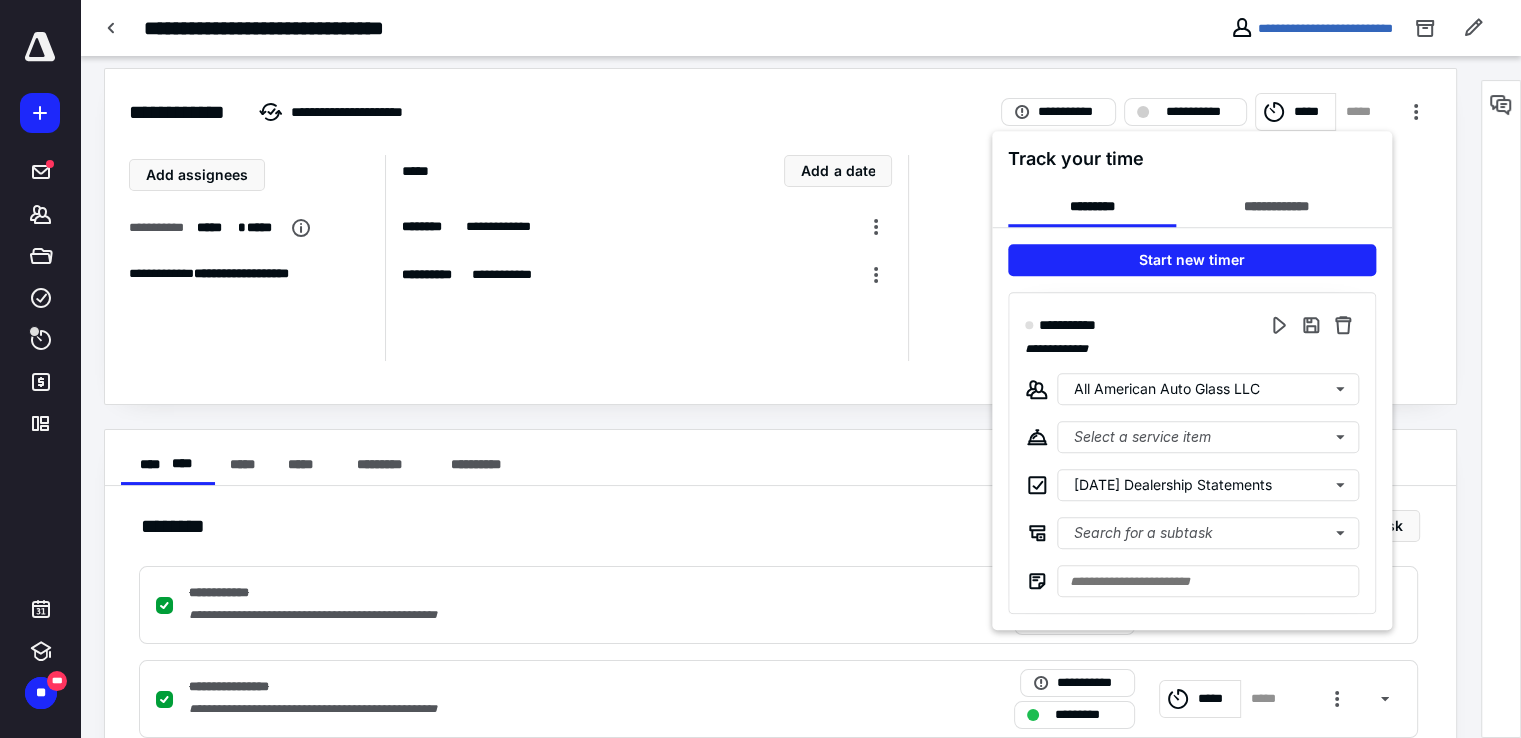 click at bounding box center (760, 369) 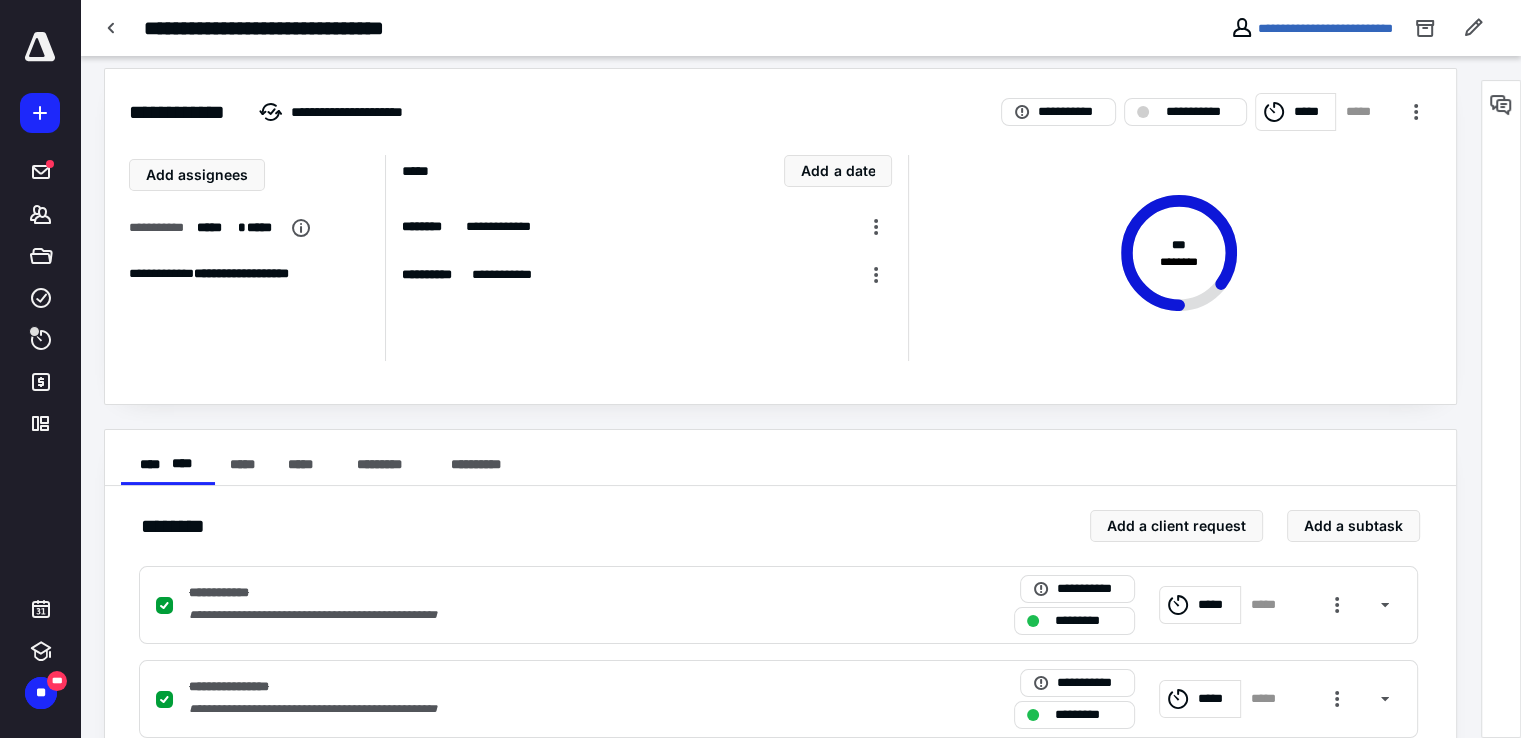 click on "*****" at bounding box center (1311, 112) 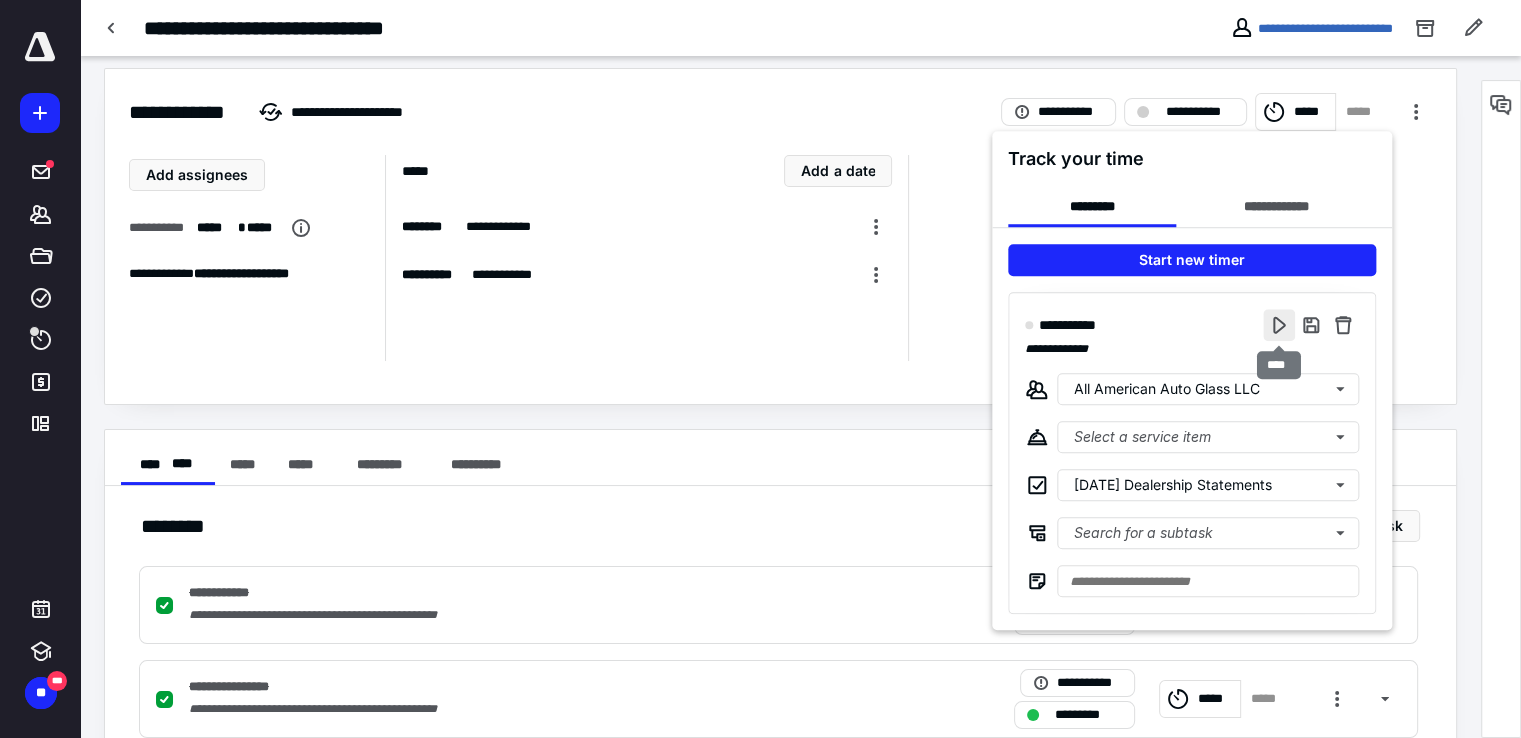 click at bounding box center (1279, 325) 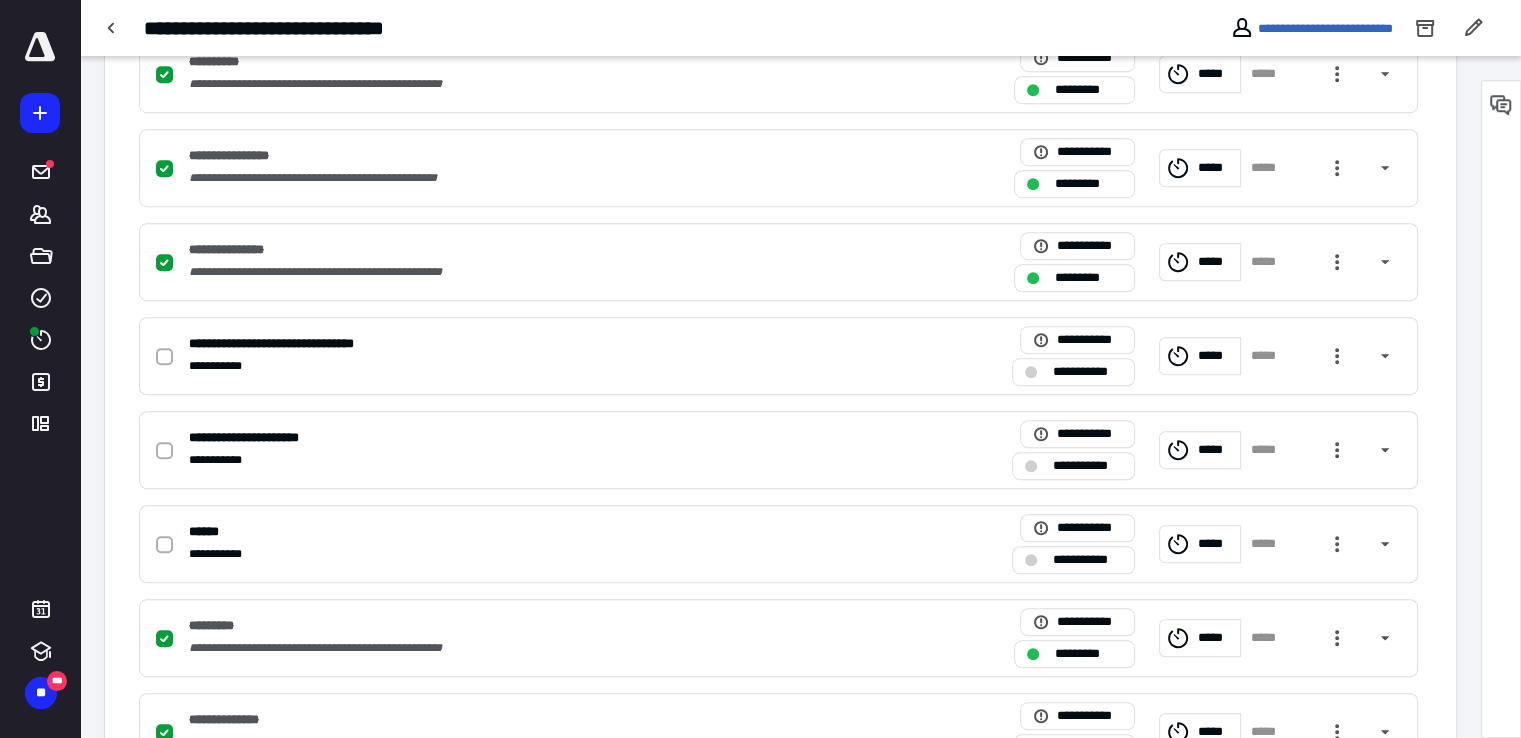 scroll, scrollTop: 1390, scrollLeft: 0, axis: vertical 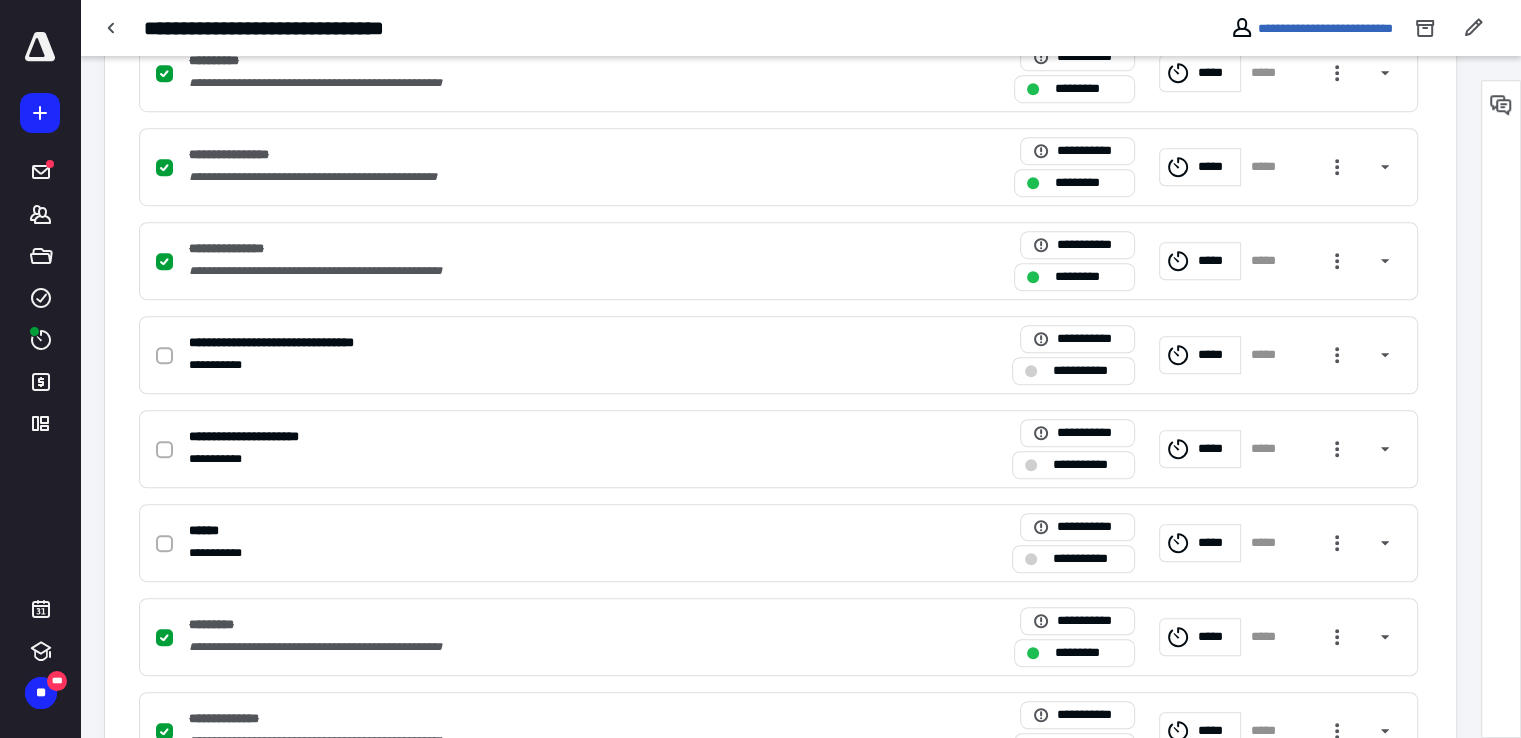 click at bounding box center [760, 369] 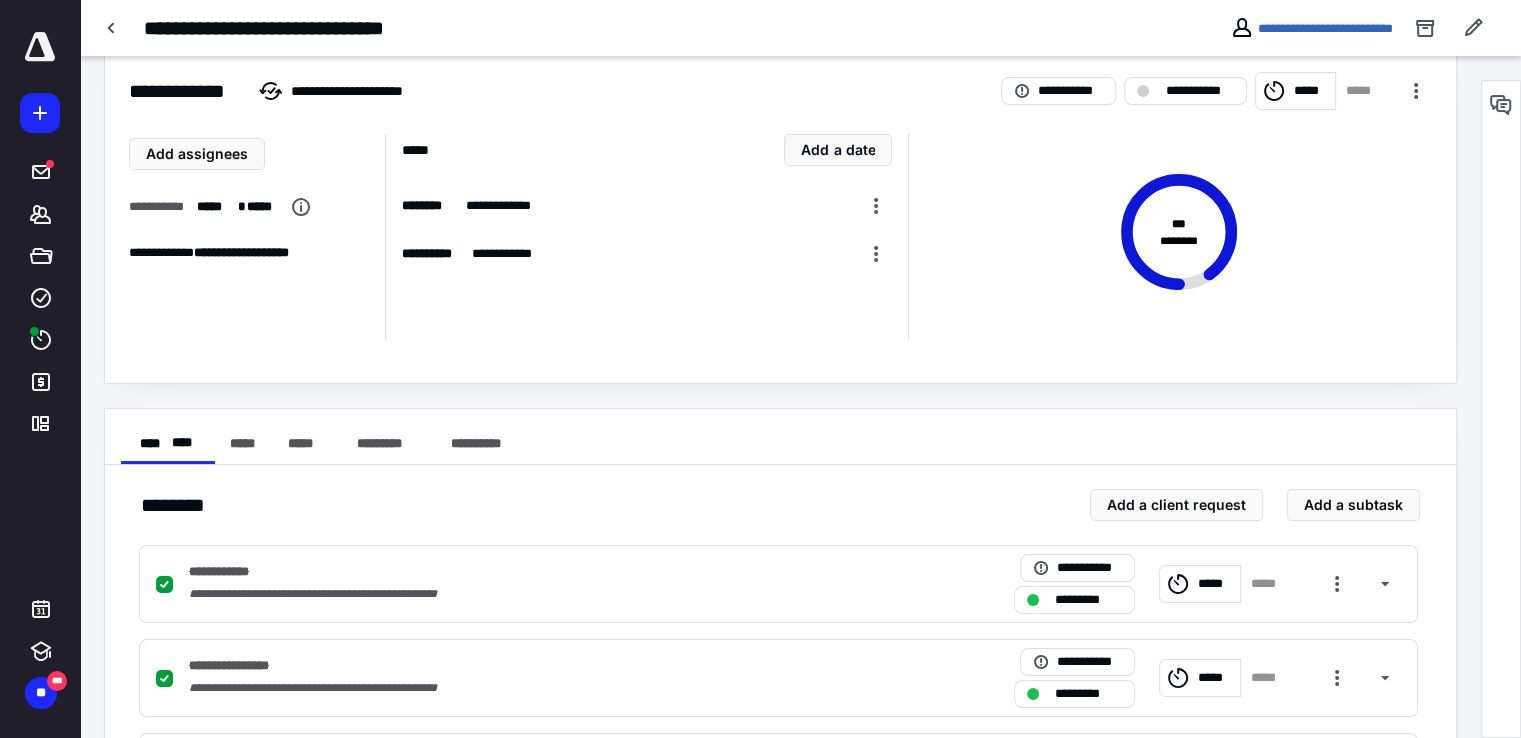 scroll, scrollTop: 0, scrollLeft: 0, axis: both 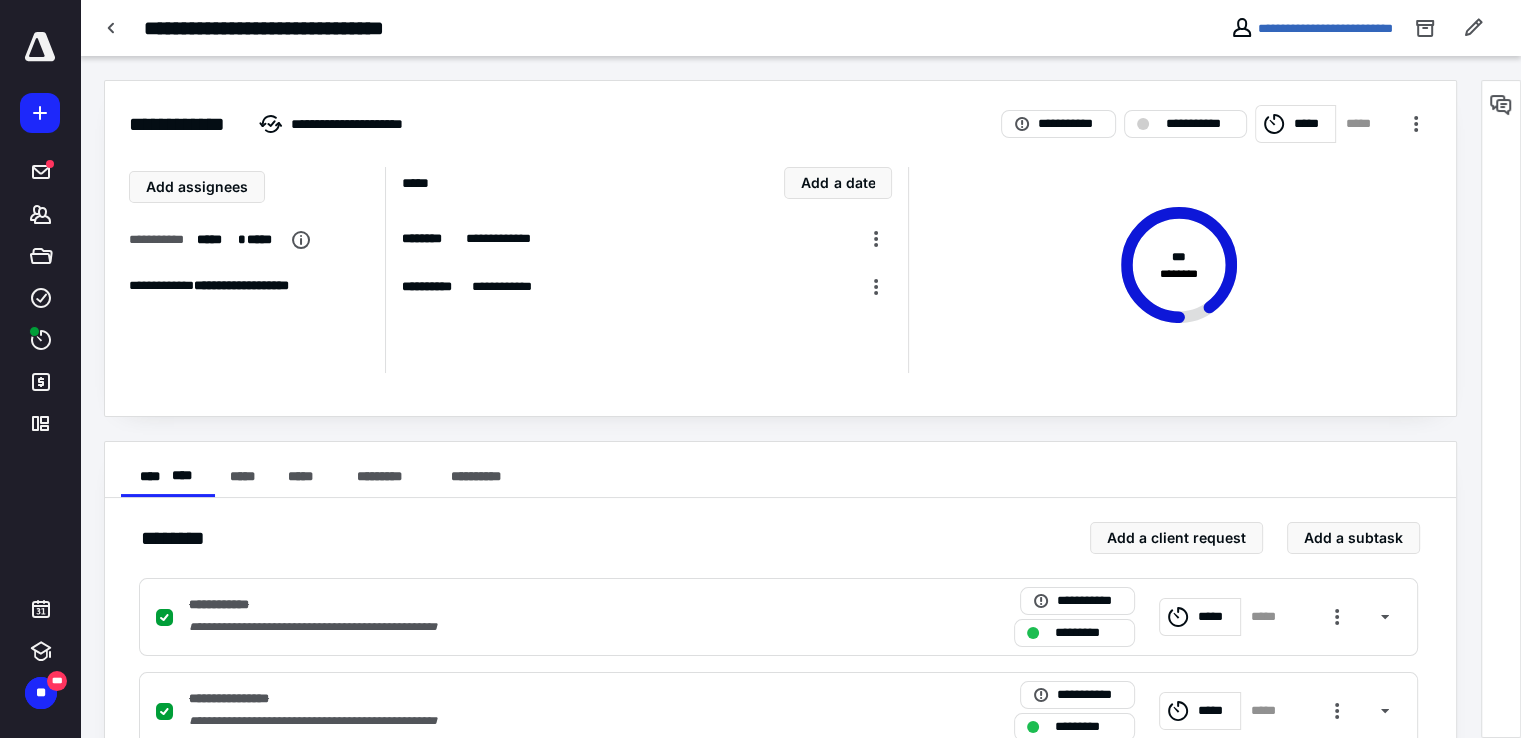 click on "*****" at bounding box center [1295, 124] 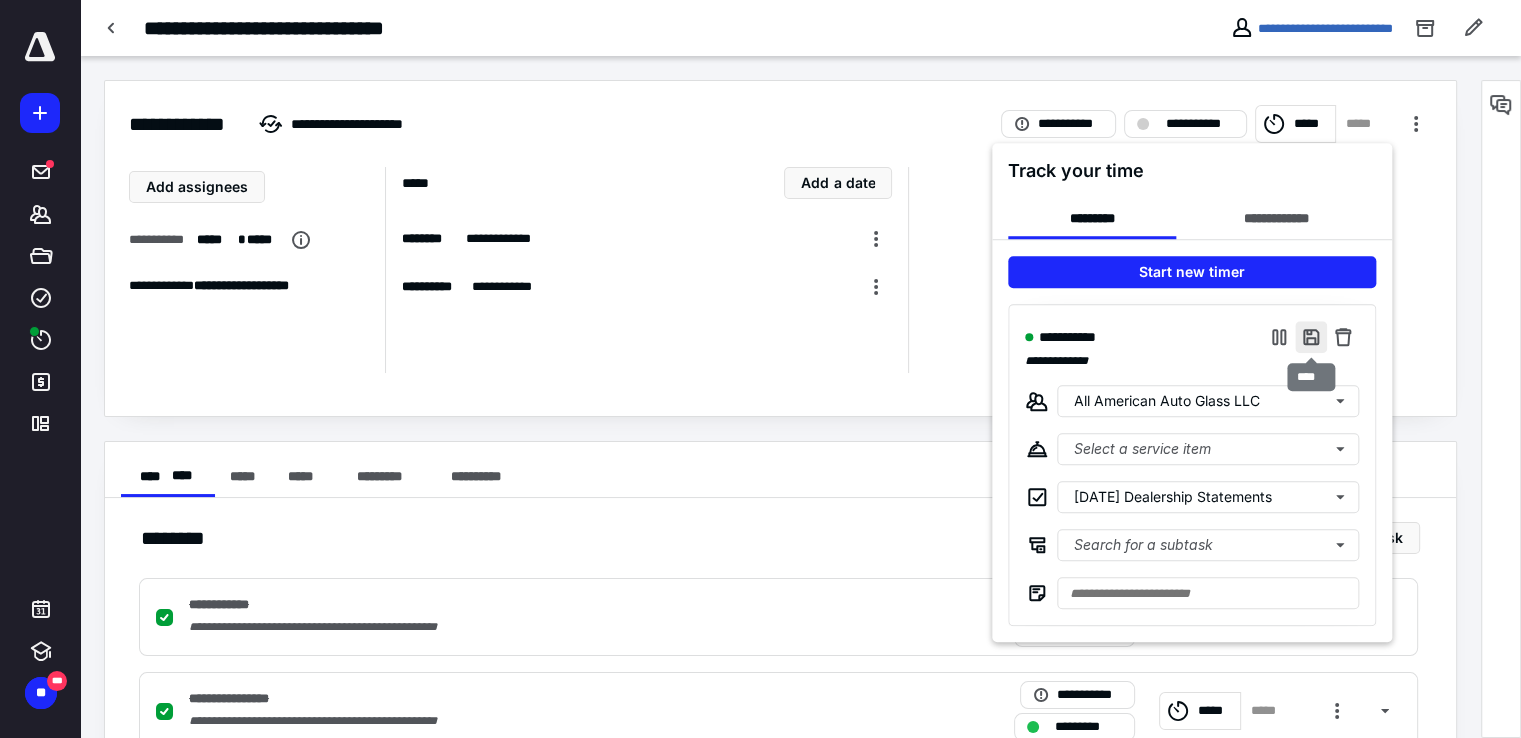 click at bounding box center (1311, 337) 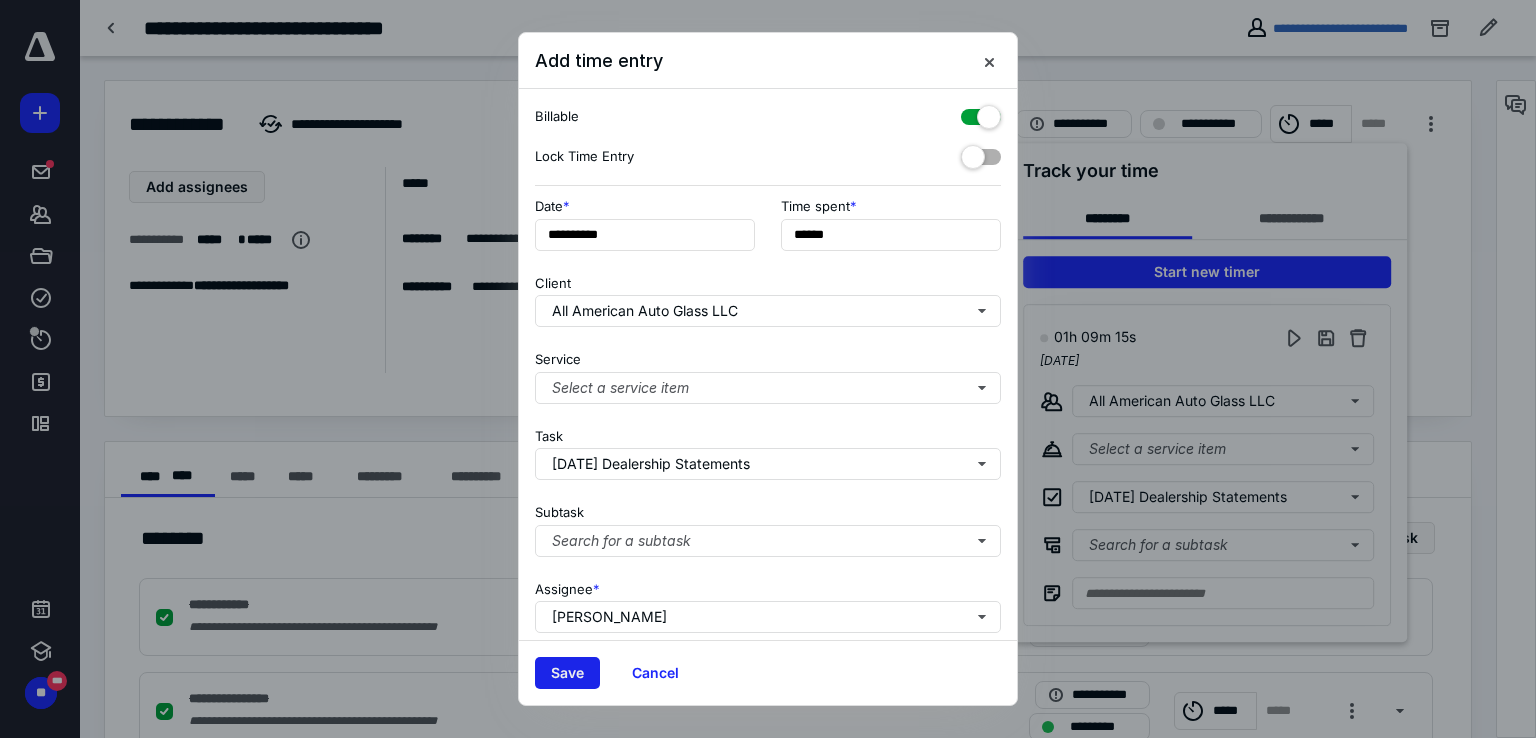 click on "Save" at bounding box center (567, 673) 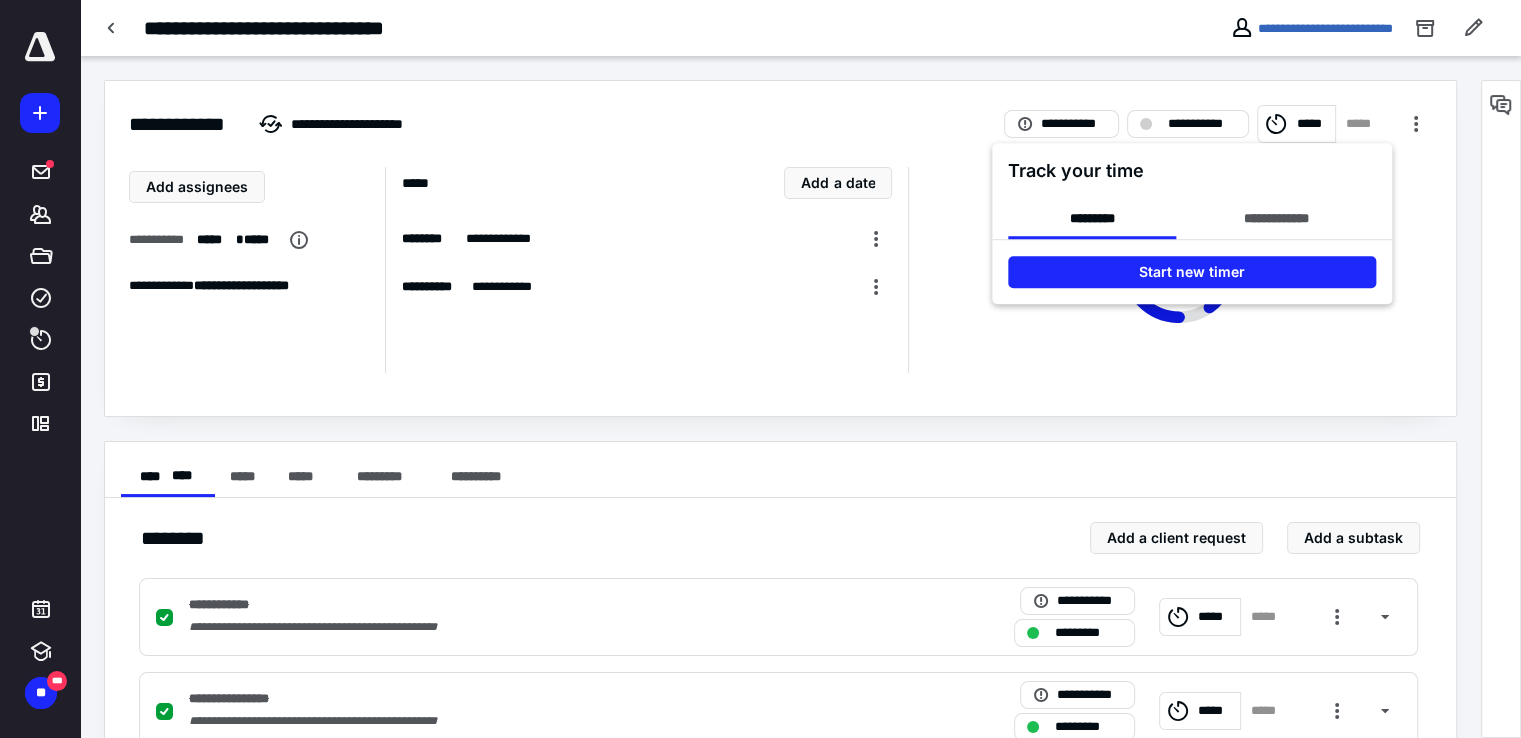 click at bounding box center (760, 369) 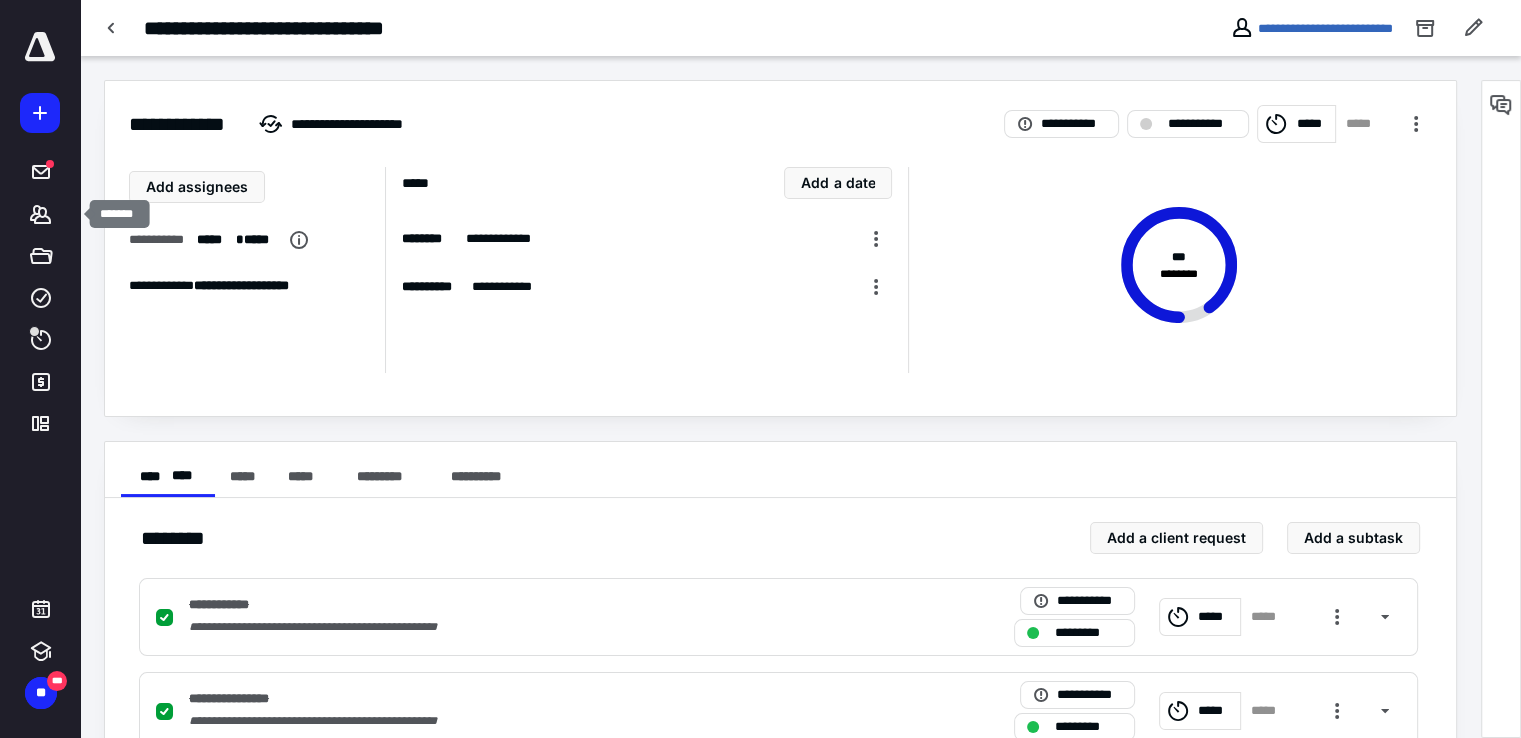 click 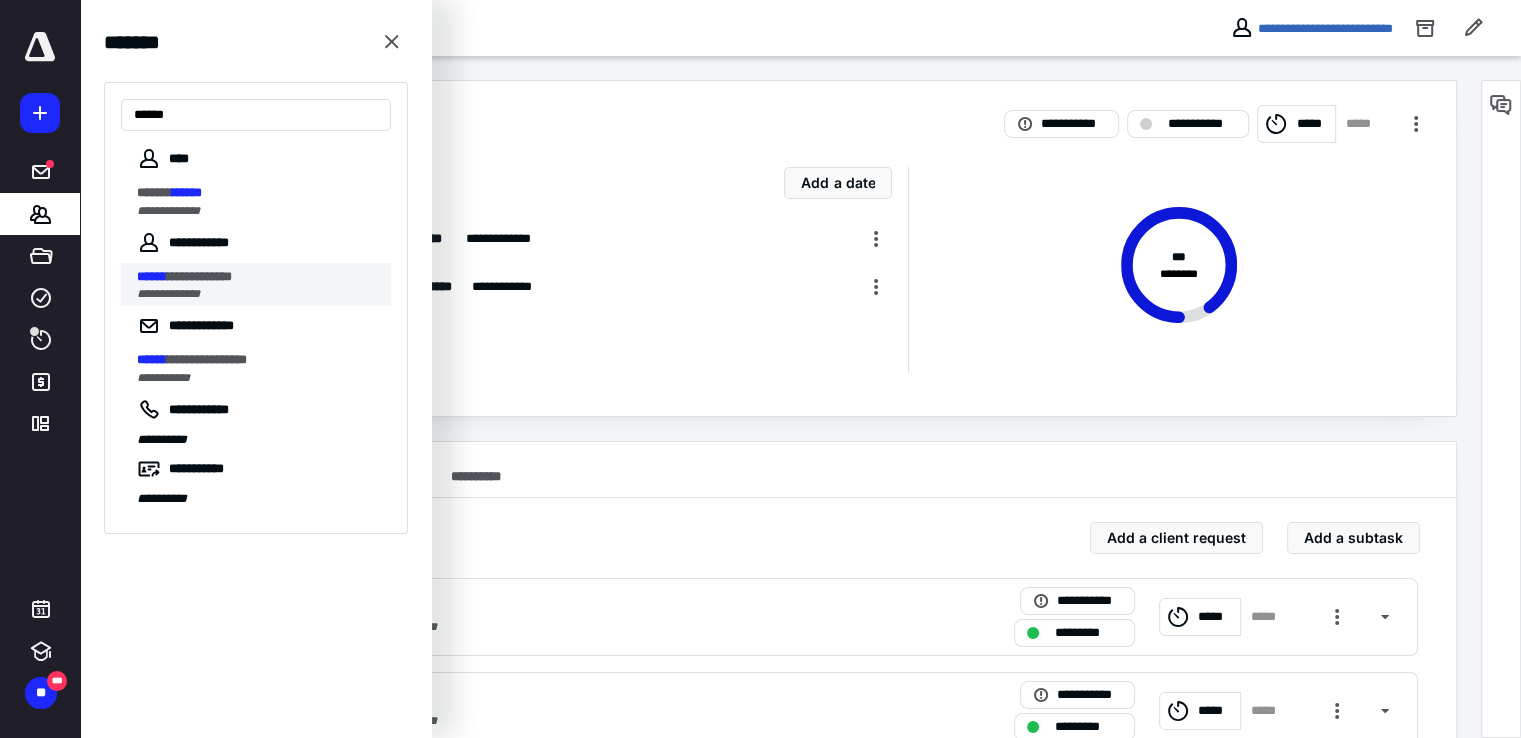 type on "******" 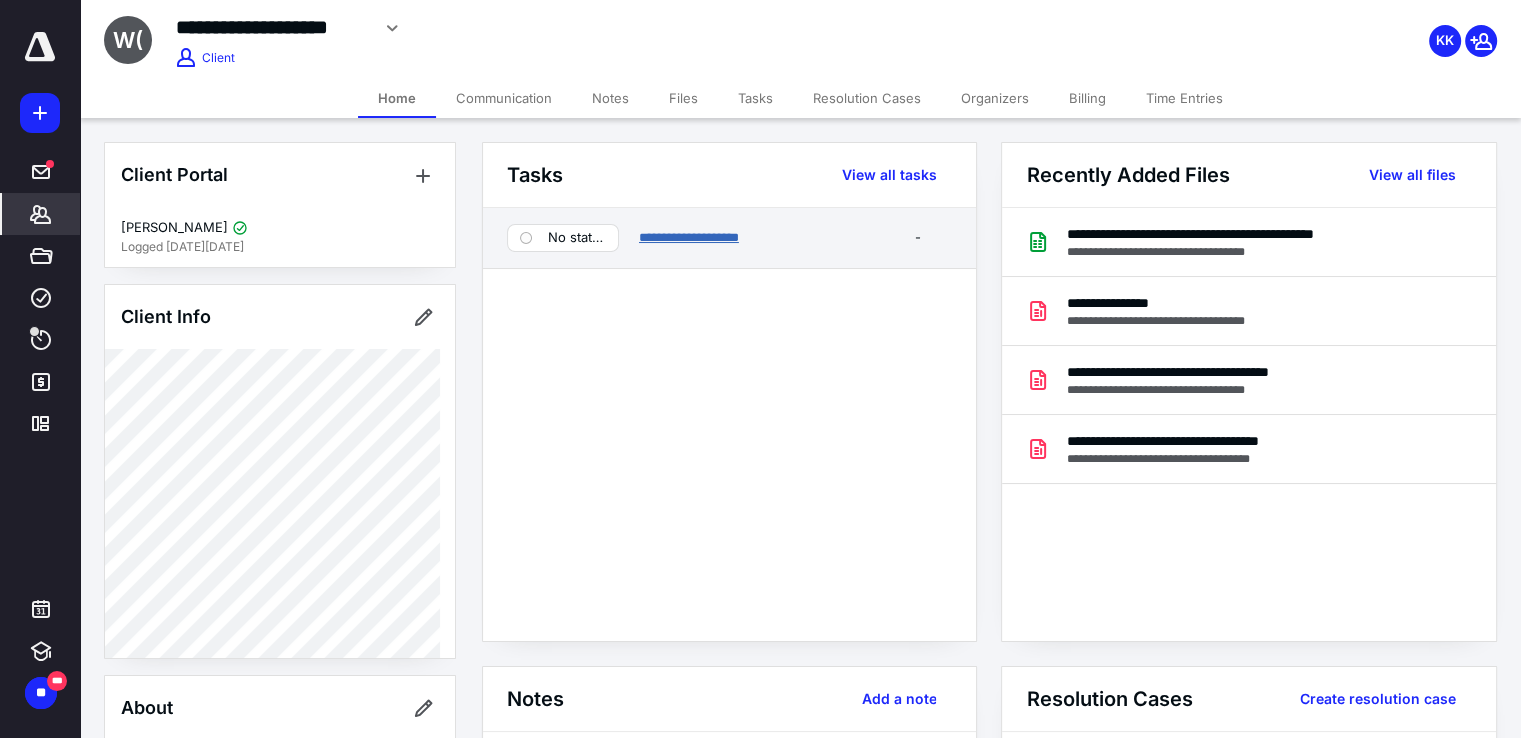 click on "**********" at bounding box center [689, 237] 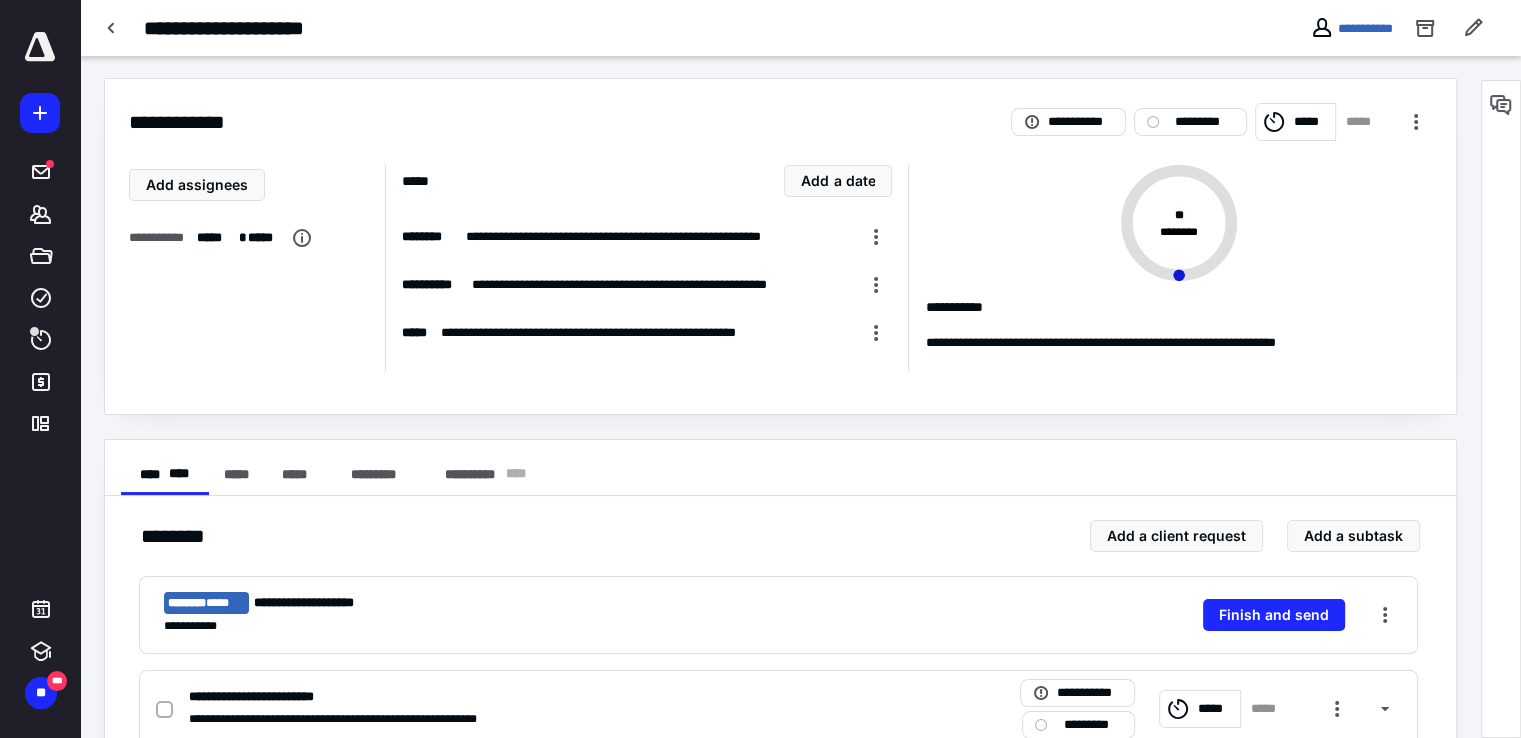 scroll, scrollTop: 0, scrollLeft: 0, axis: both 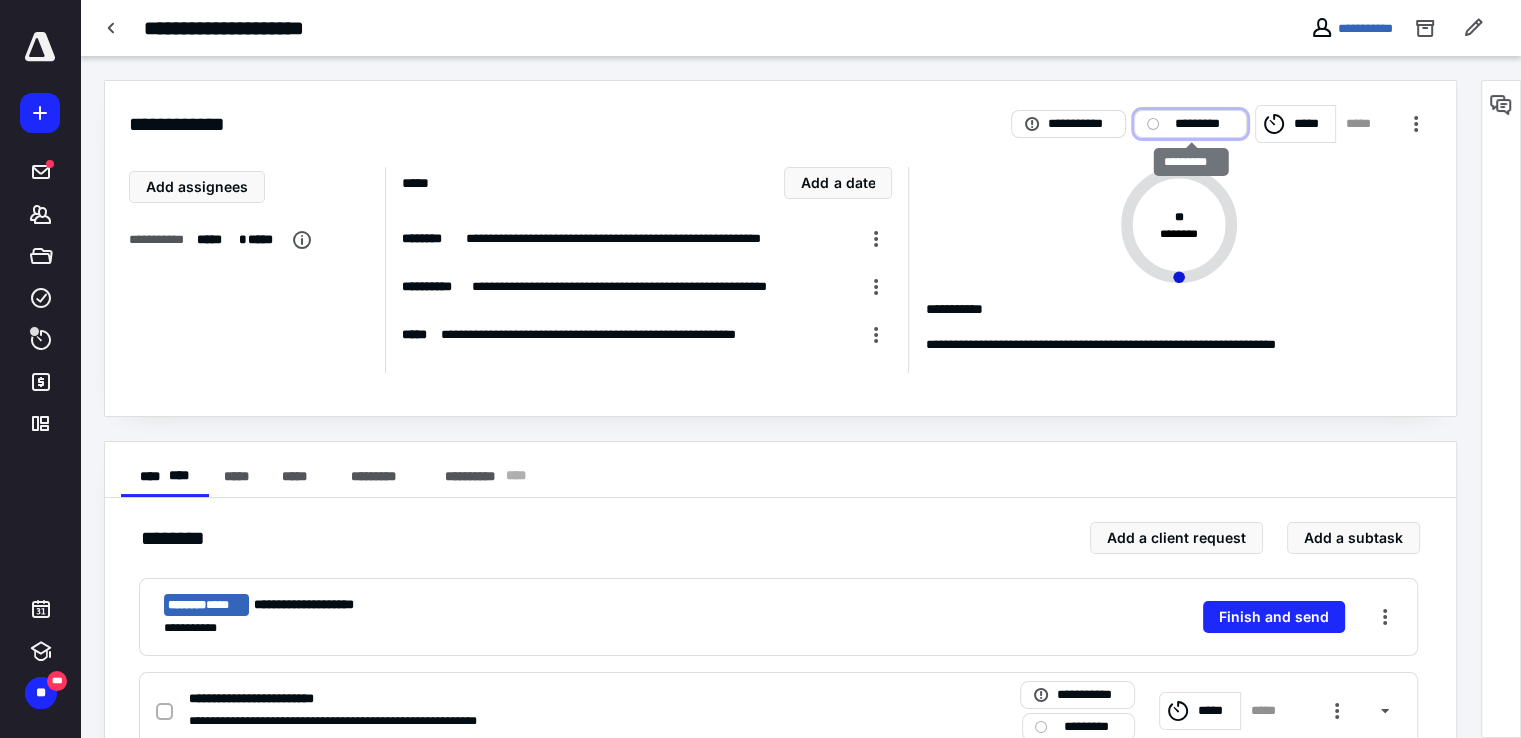 click on "*********" at bounding box center [1204, 124] 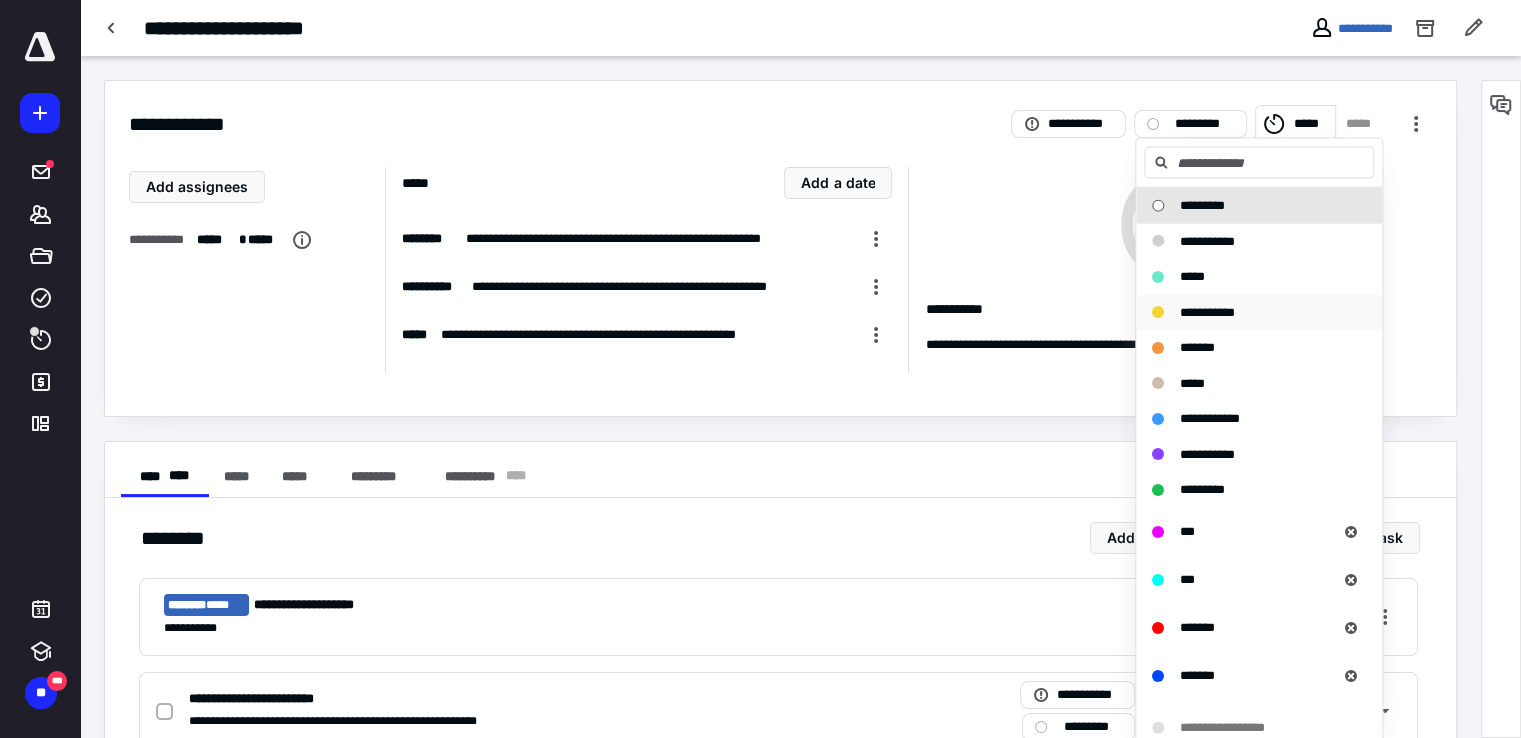 click on "**********" at bounding box center (1207, 311) 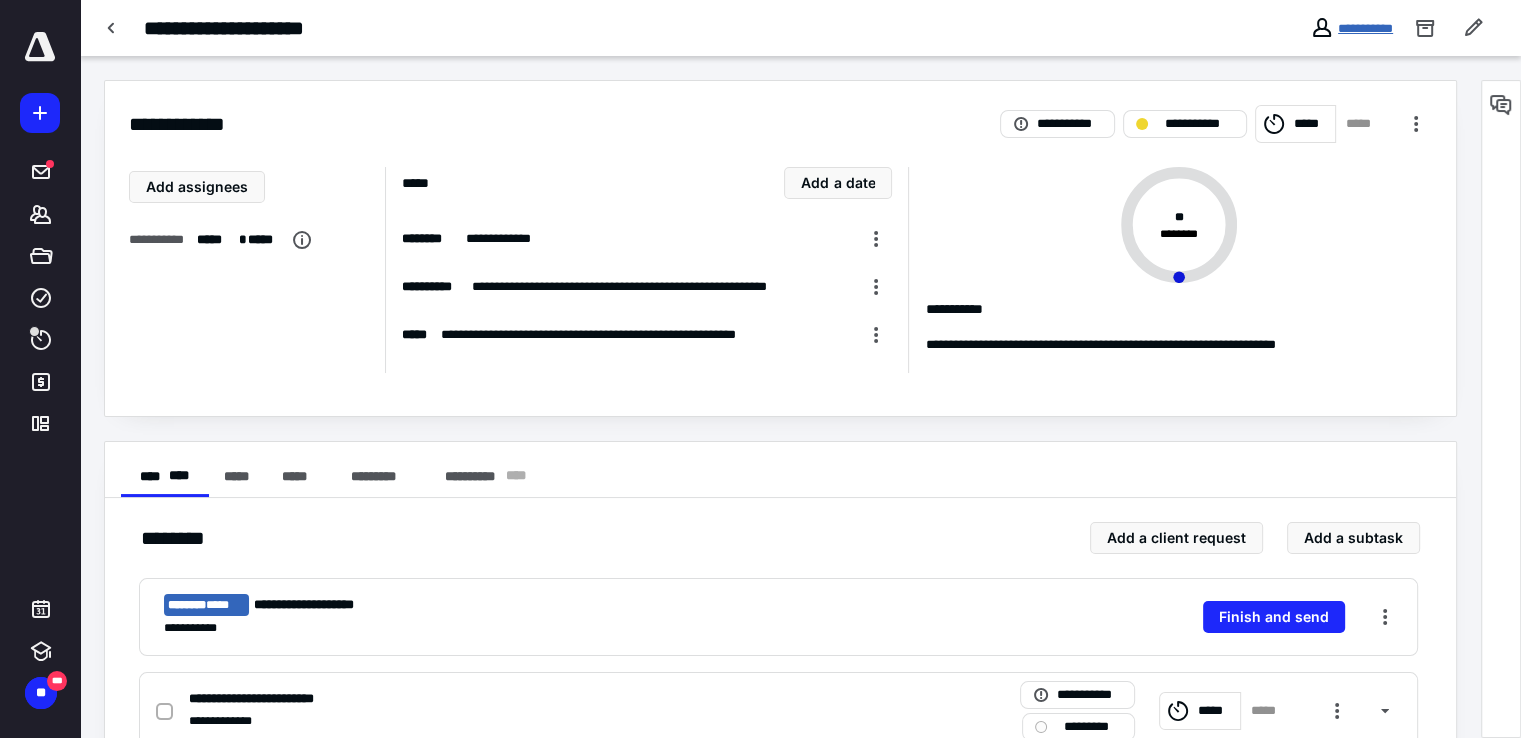click on "**********" at bounding box center [1365, 28] 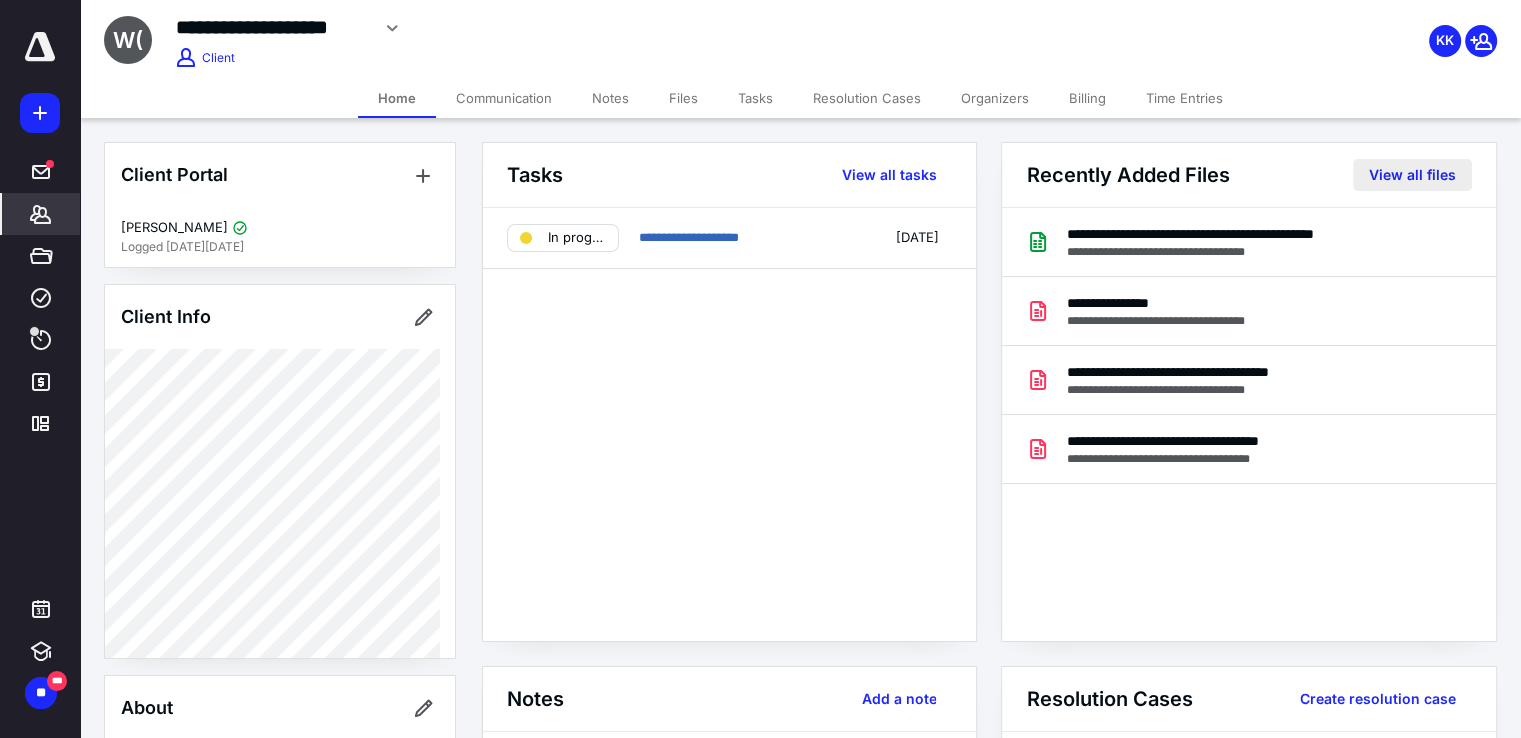 click on "View all files" at bounding box center (1412, 175) 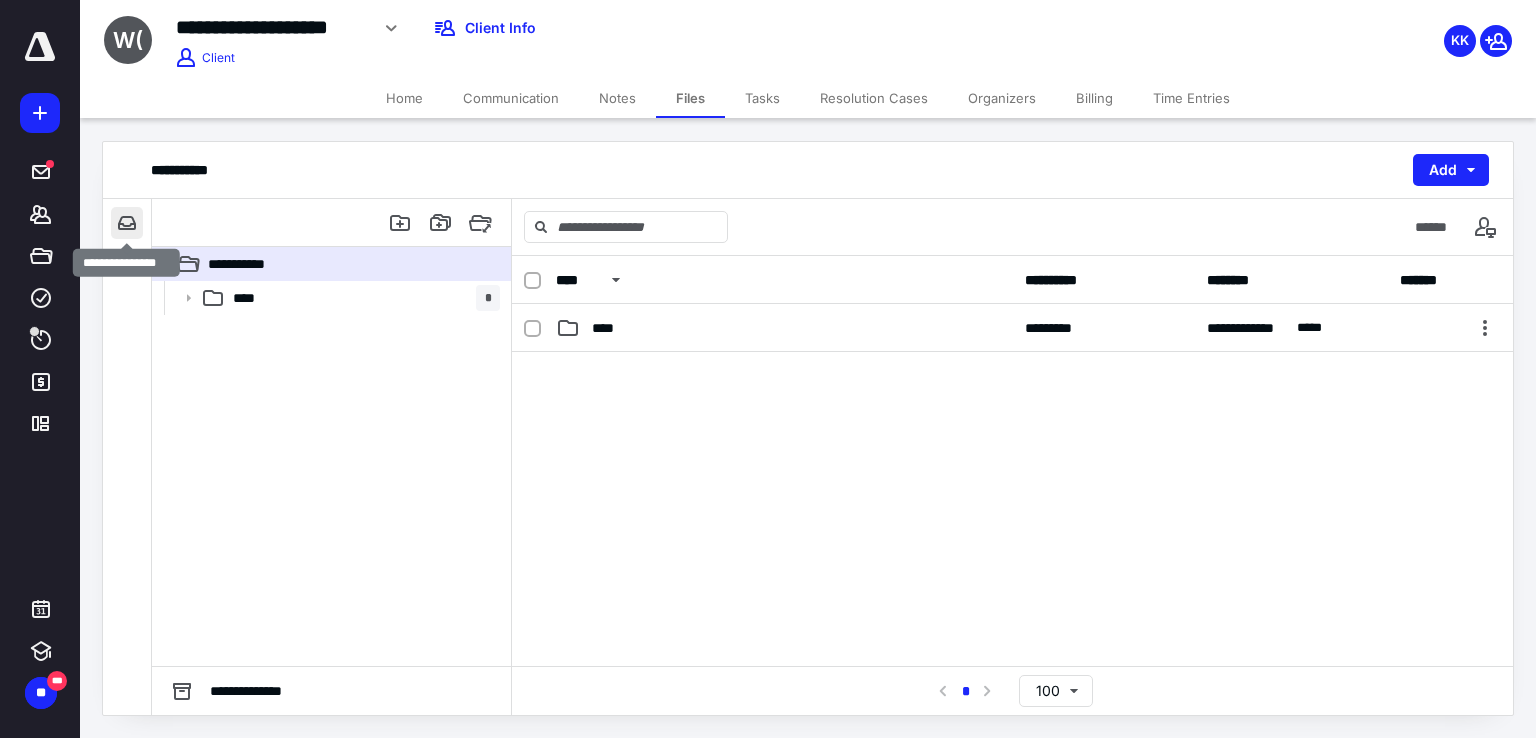 click at bounding box center (127, 223) 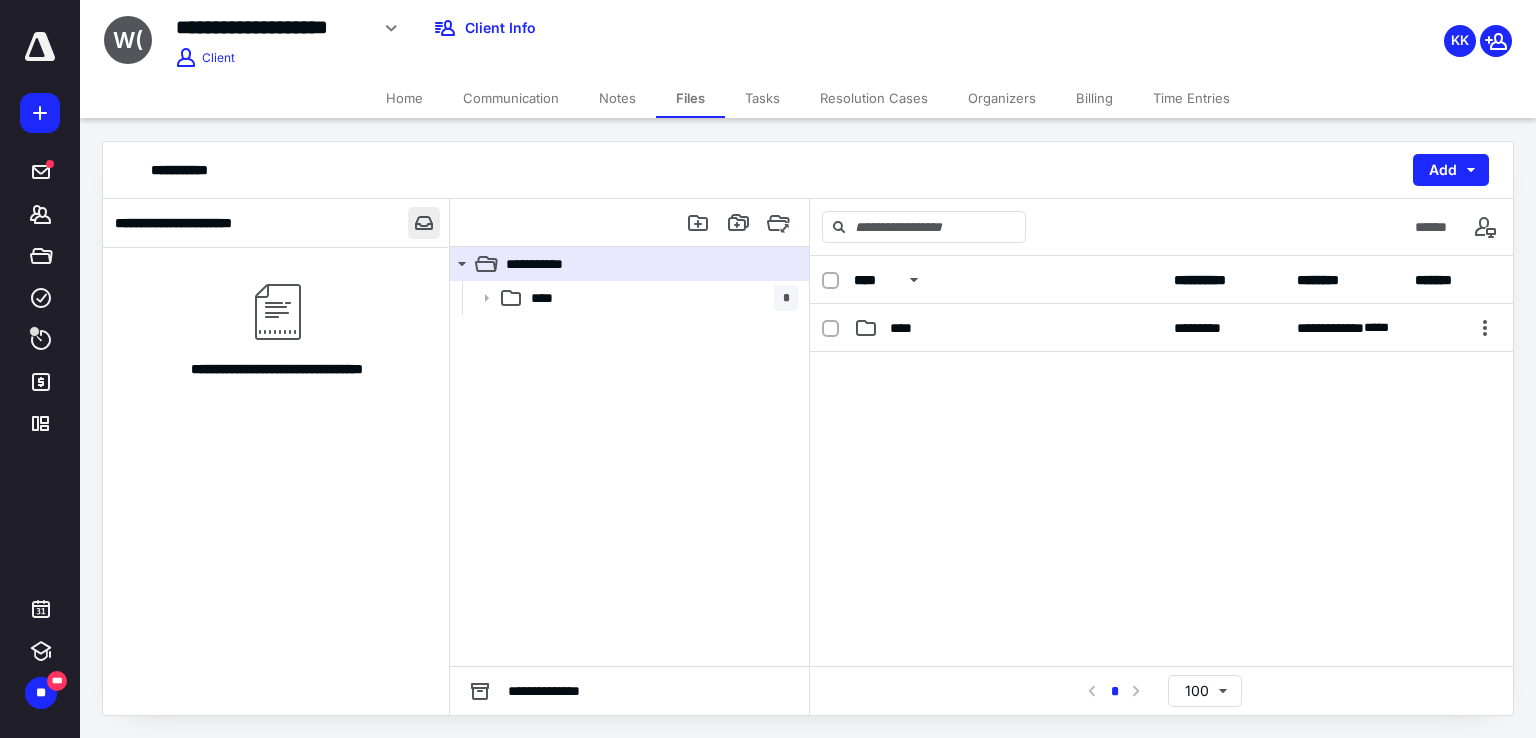 click on "**********" at bounding box center [186, 223] 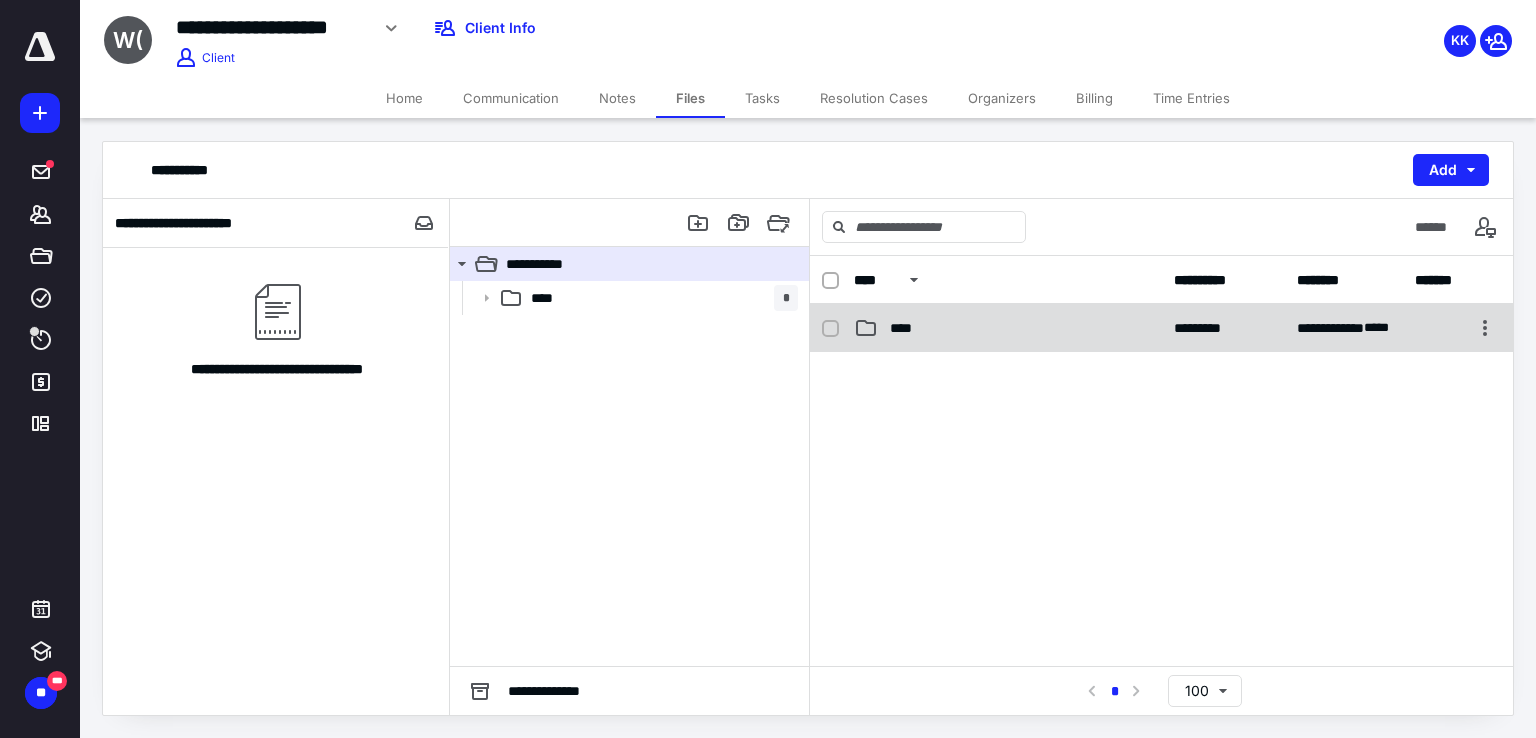 click on "**********" at bounding box center [1161, 328] 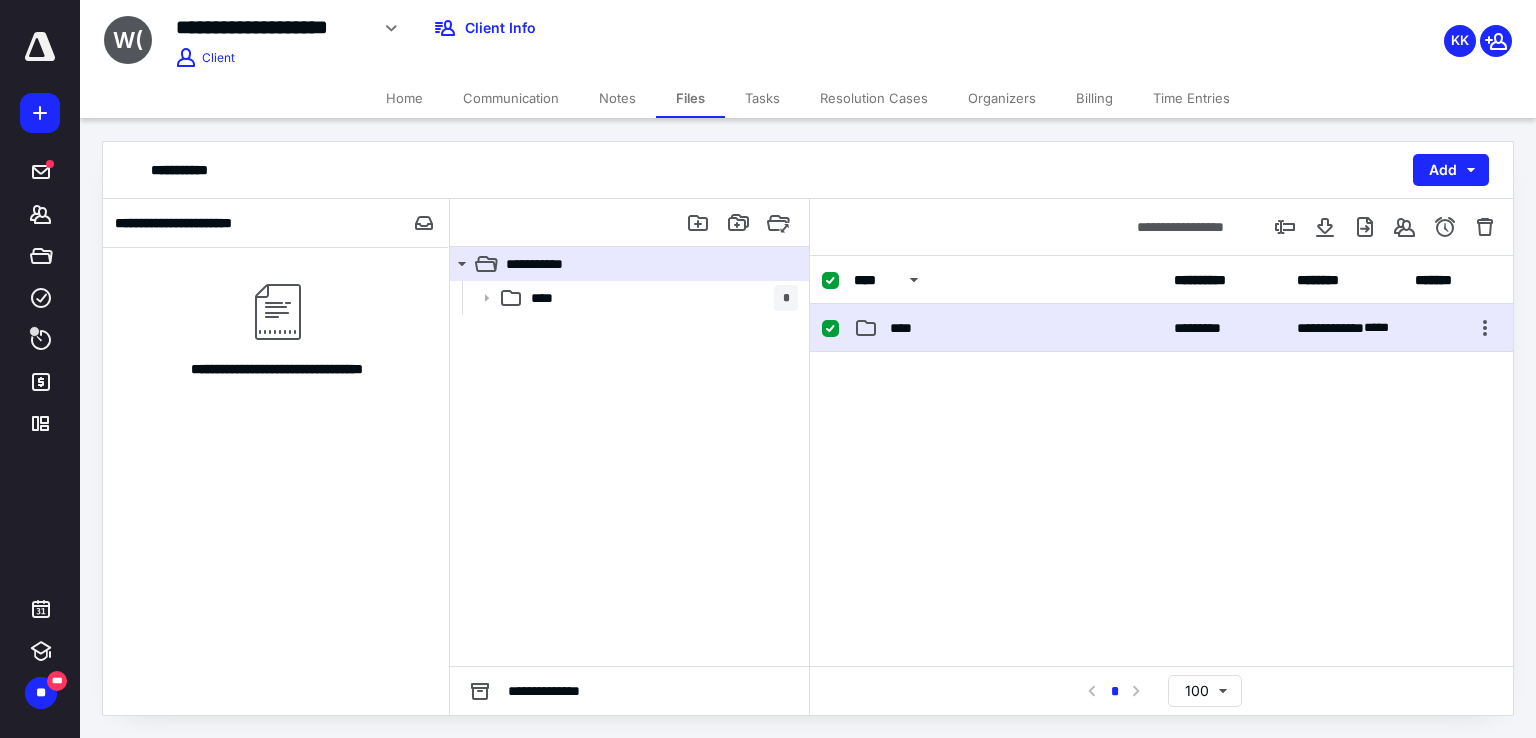 click on "**********" at bounding box center (1161, 328) 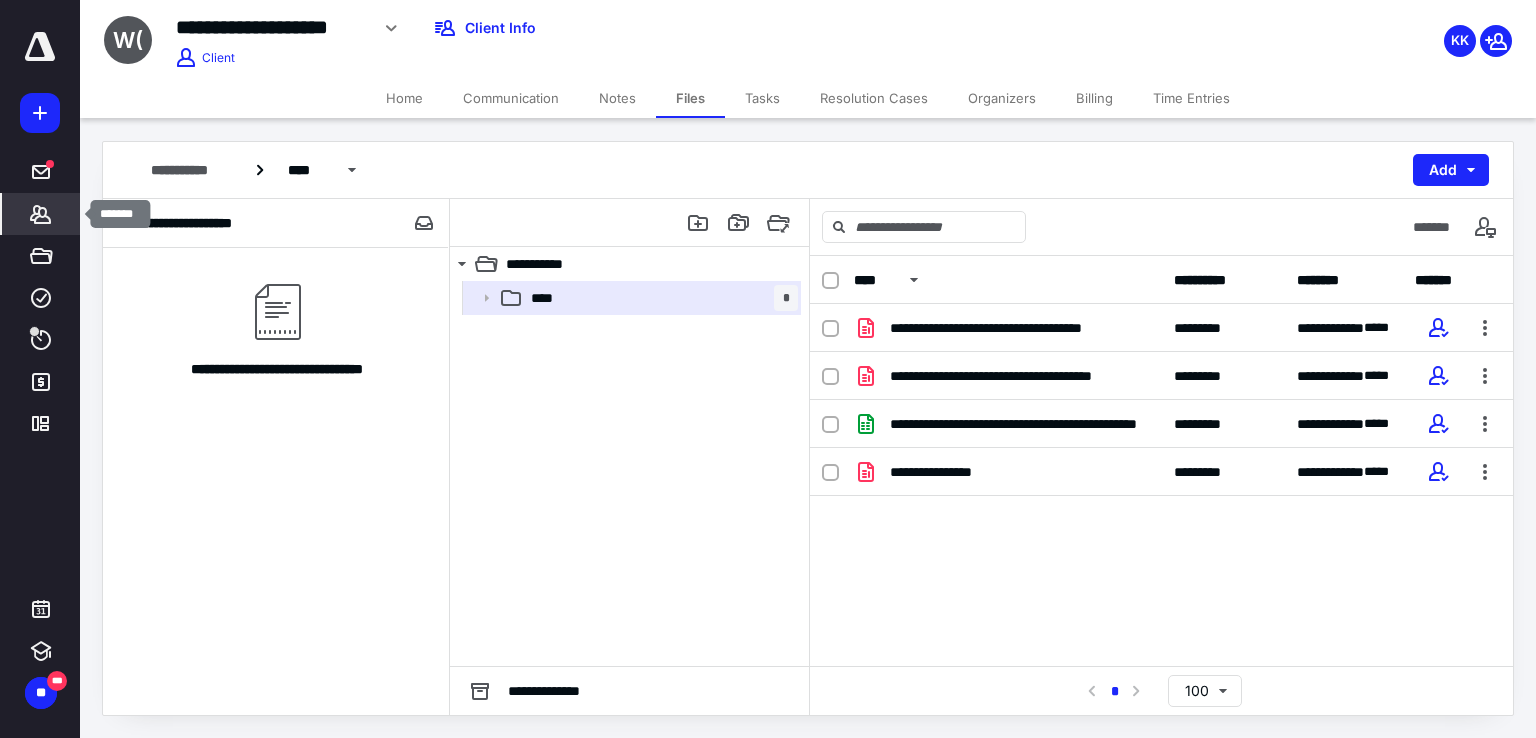 click 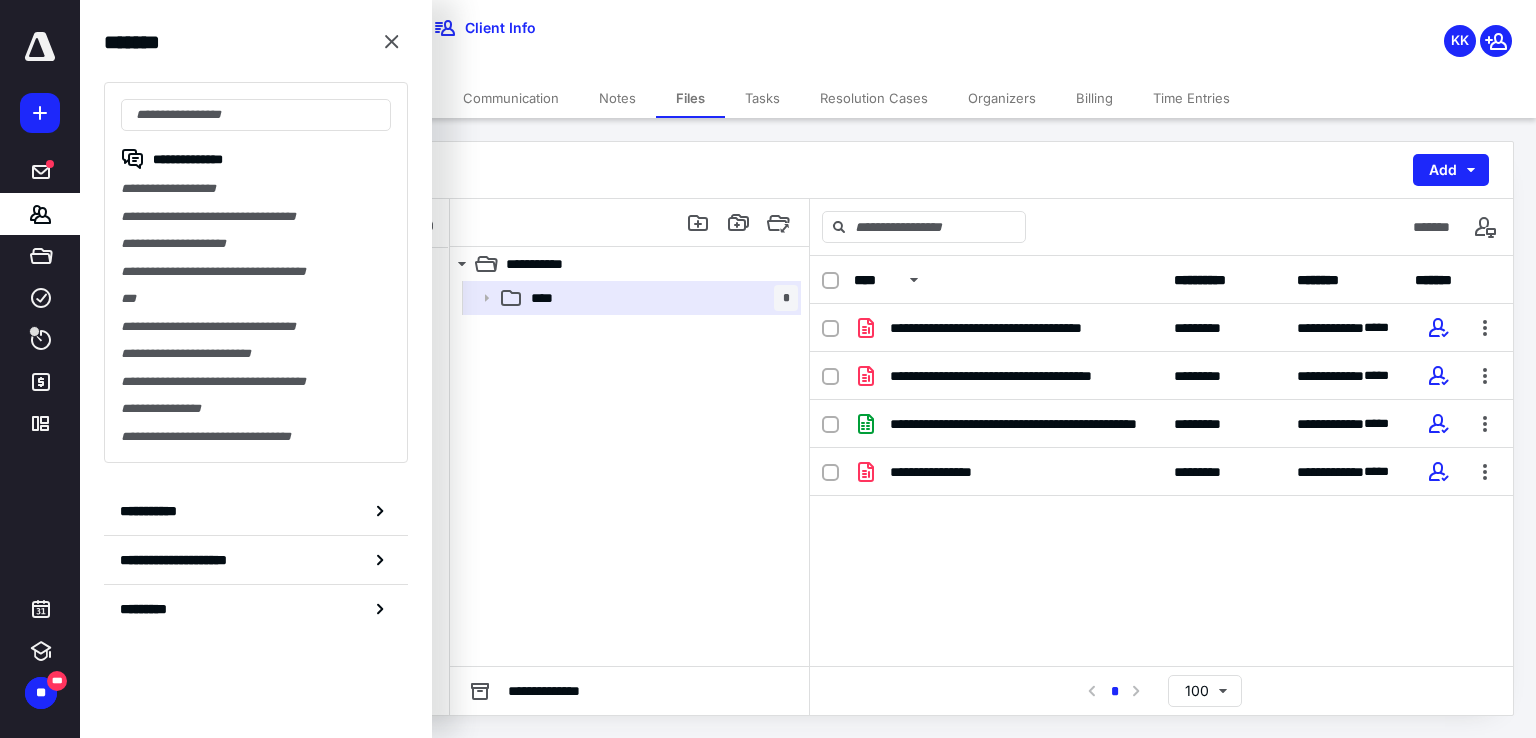 click on "Billing" at bounding box center (1094, 98) 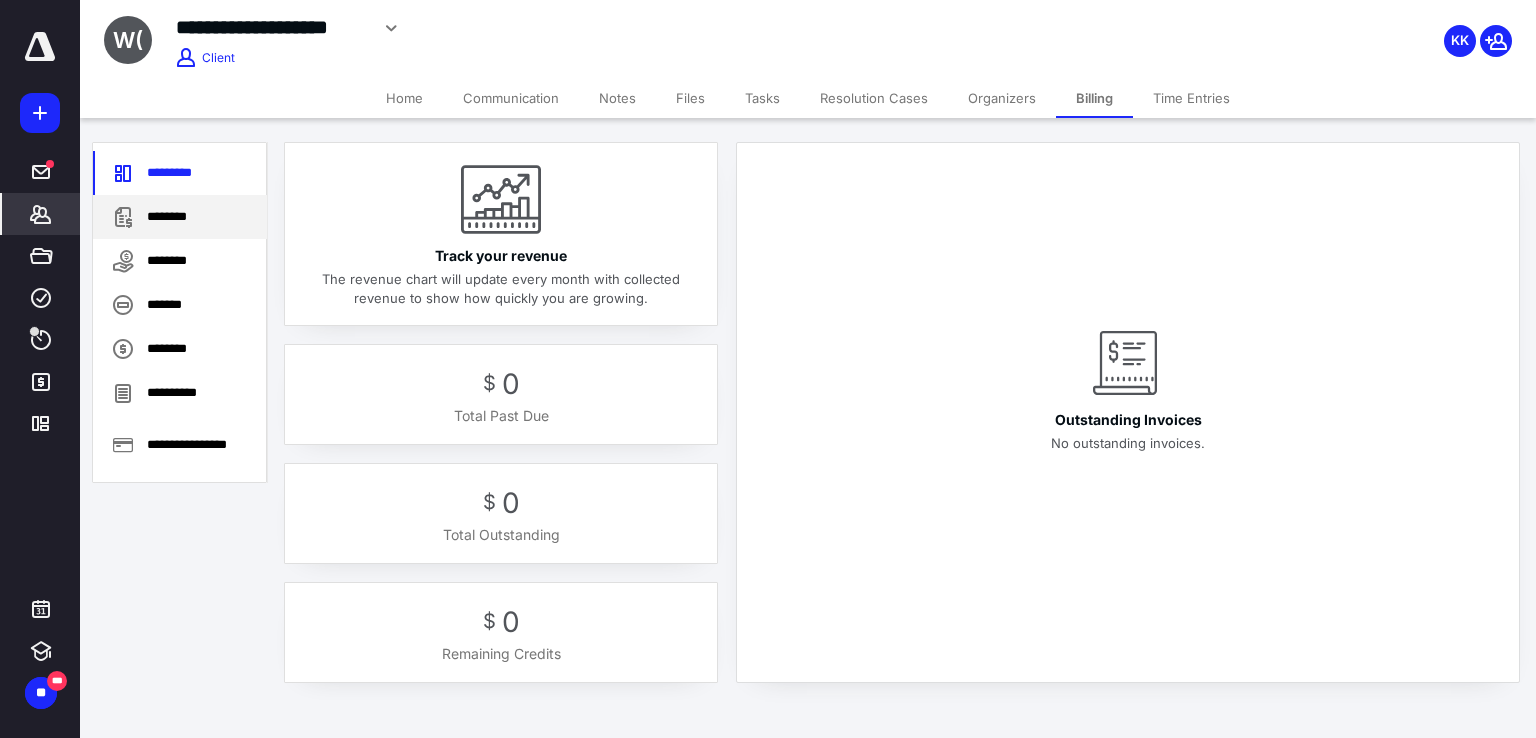 click on "********" at bounding box center [180, 217] 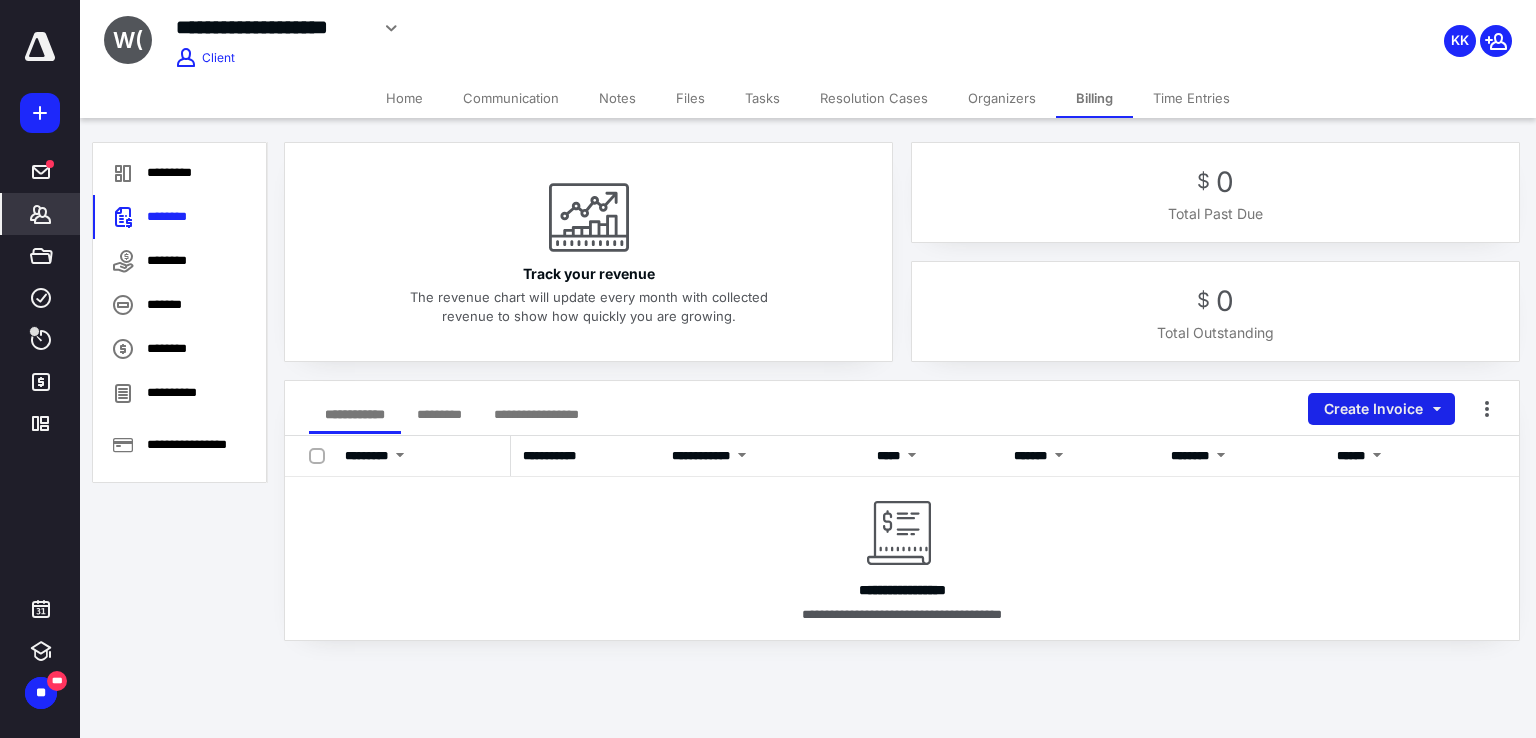 click on "Create Invoice" at bounding box center [1381, 409] 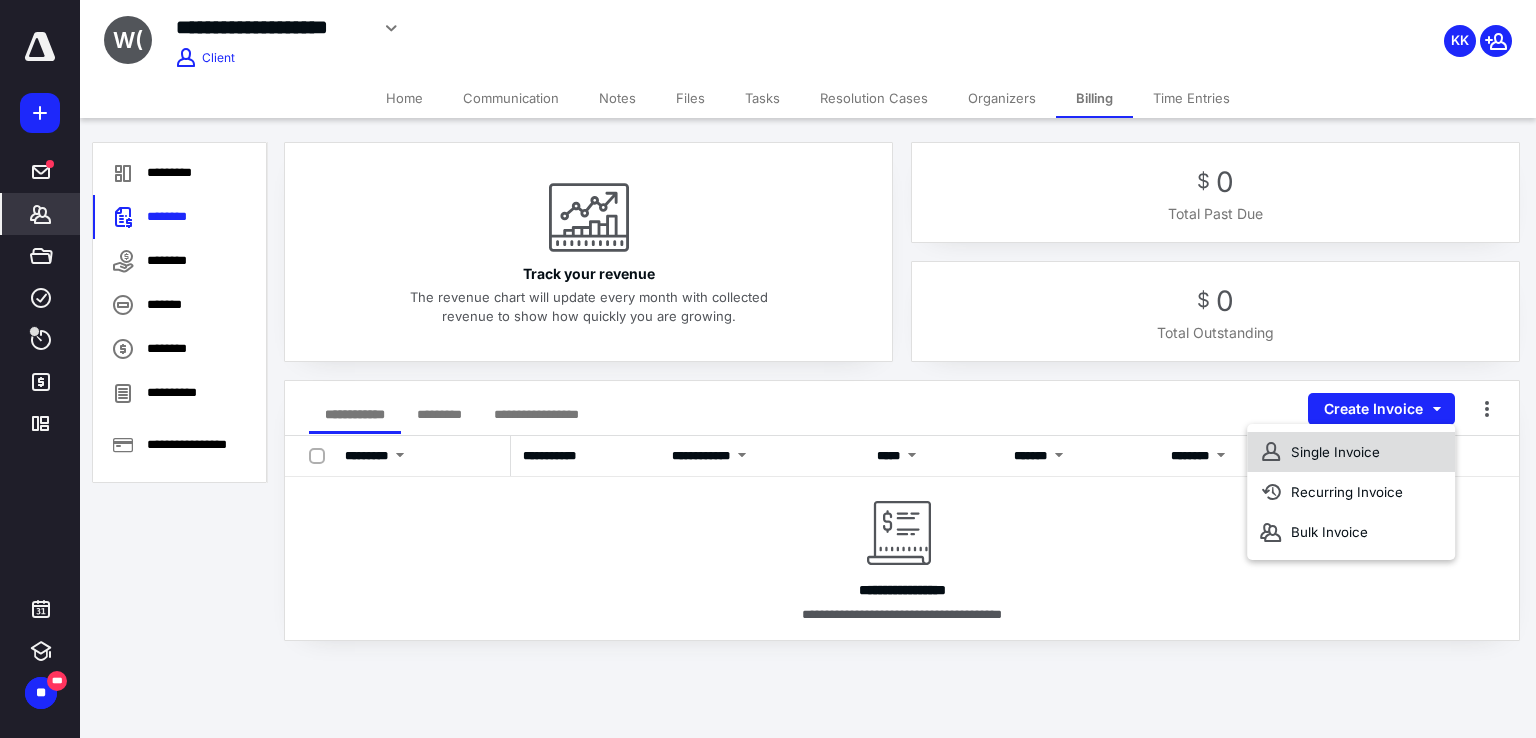 click on "Single Invoice" at bounding box center [1351, 452] 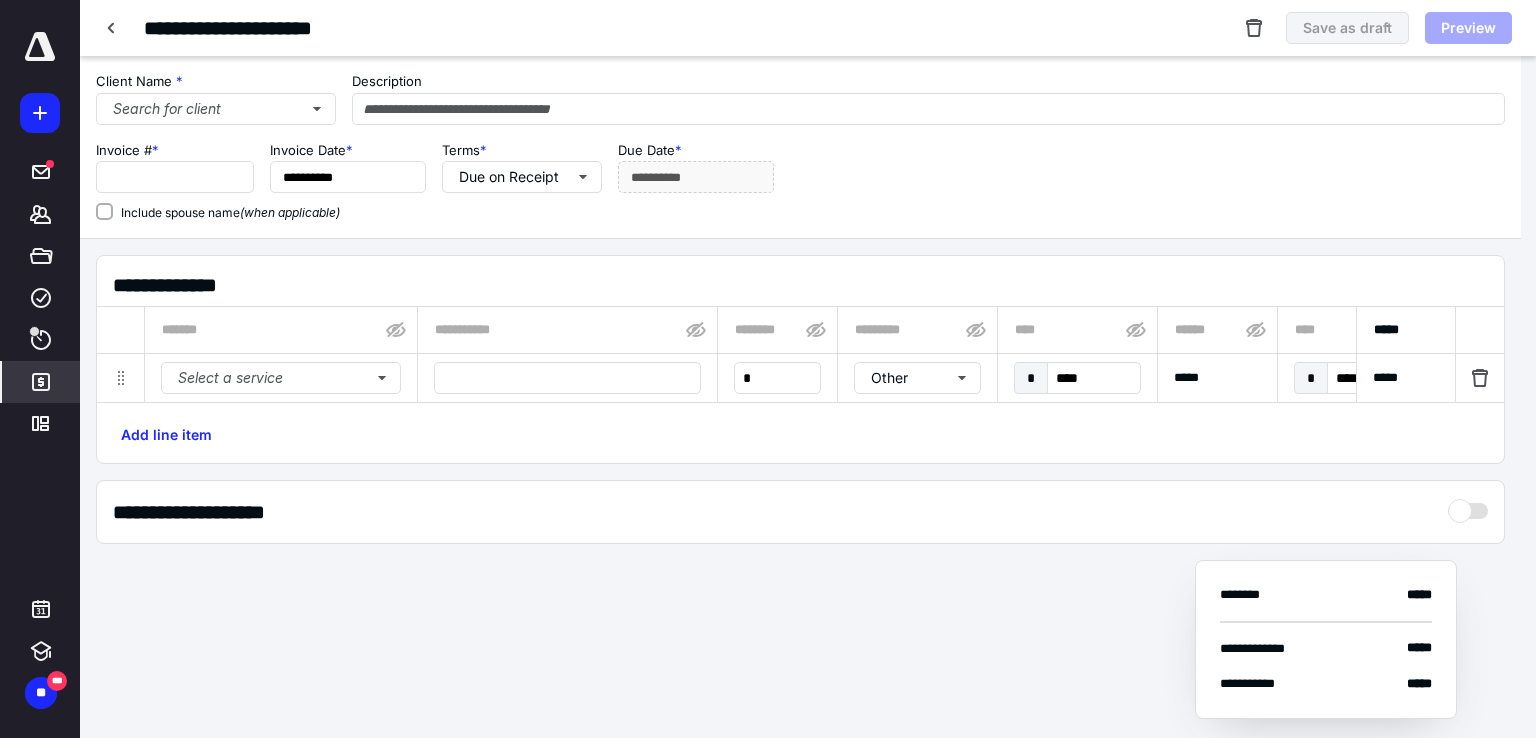 type on "****" 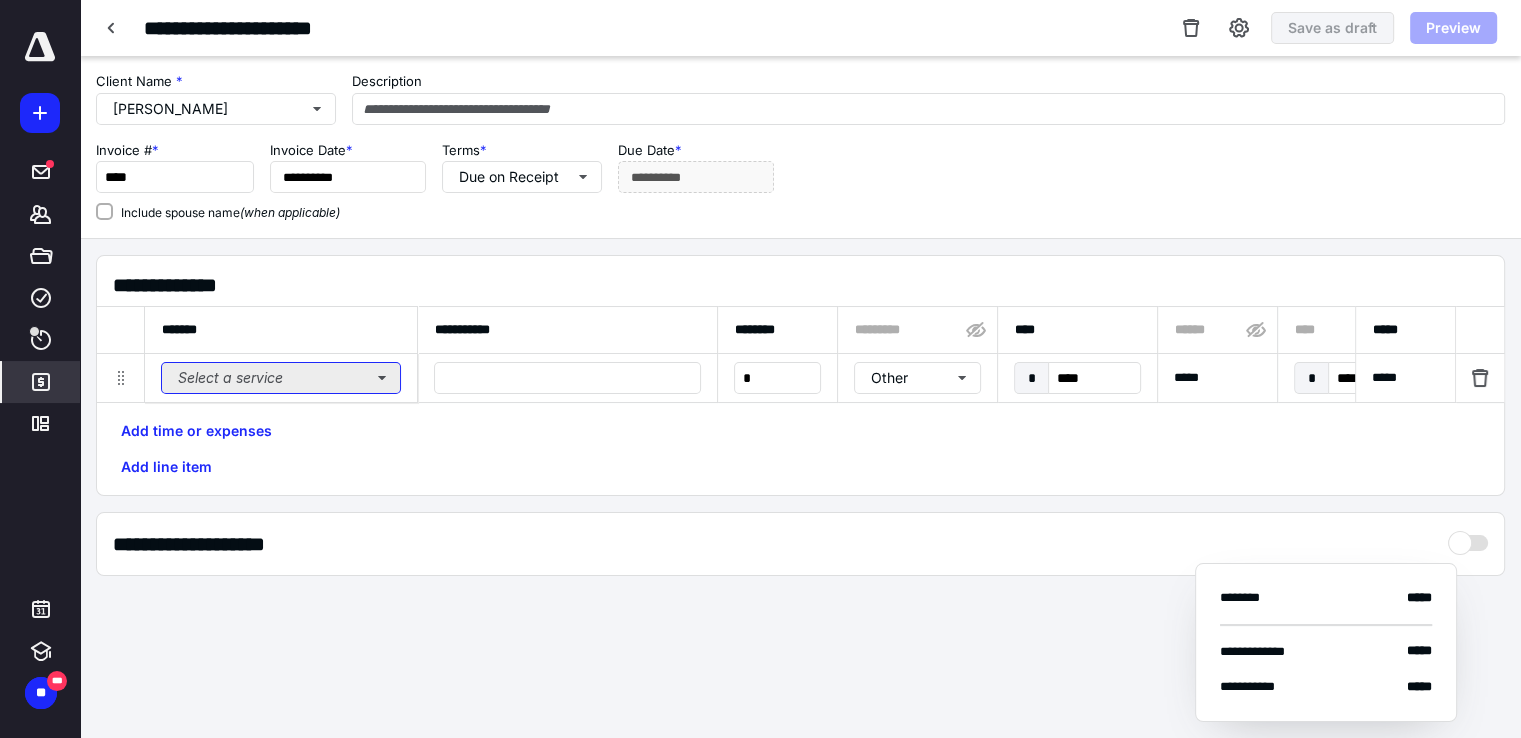 click on "Select a service" at bounding box center (281, 378) 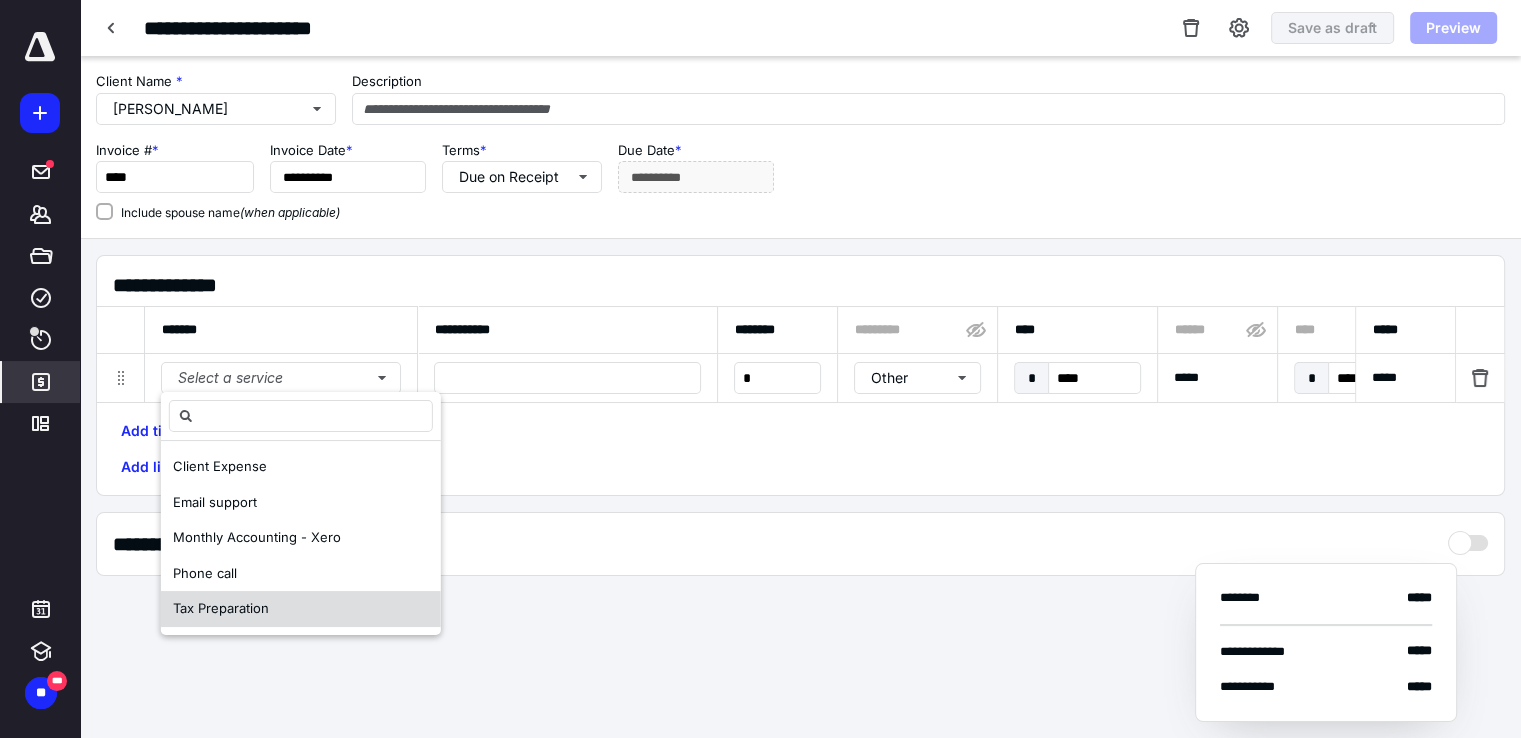 click on "Tax Preparation" at bounding box center [301, 609] 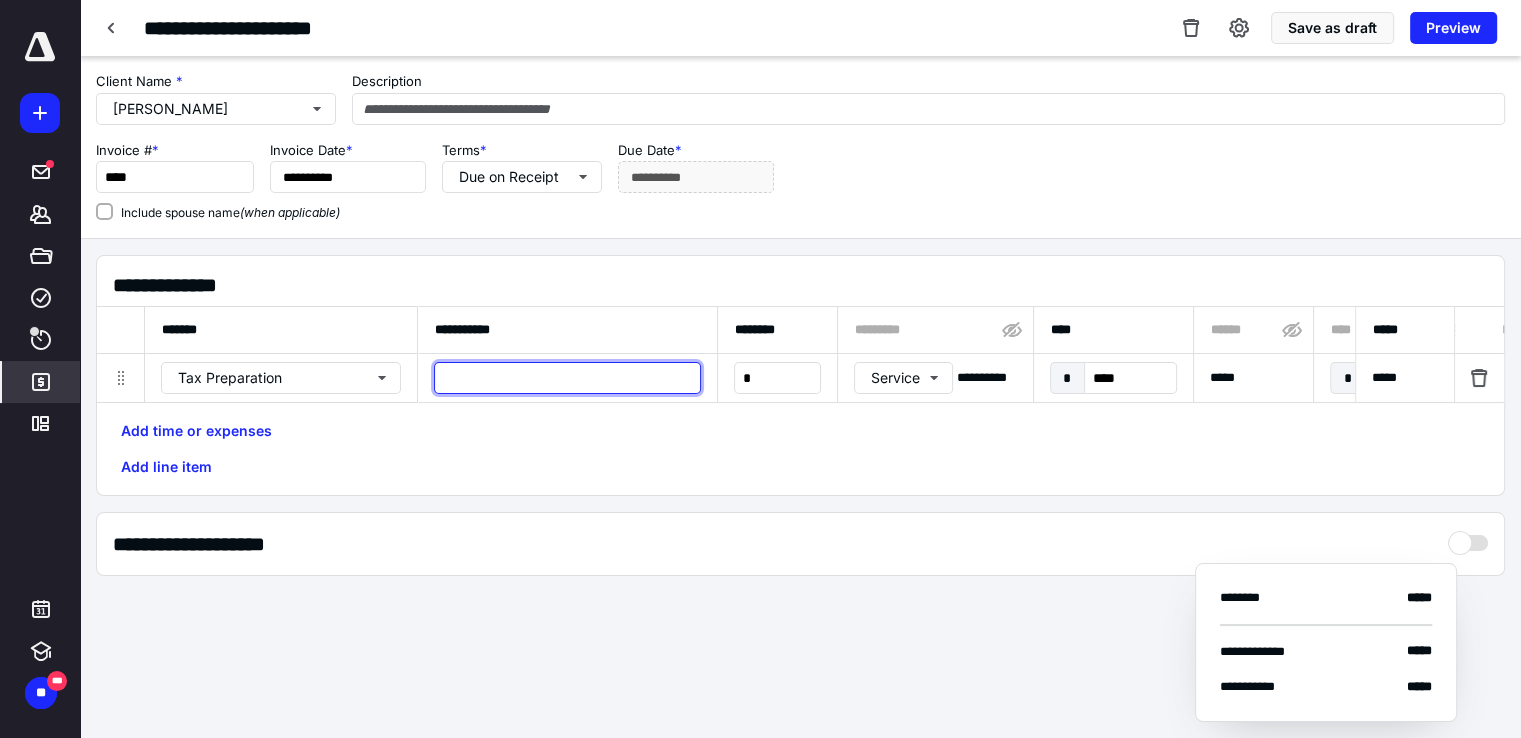 click at bounding box center (567, 378) 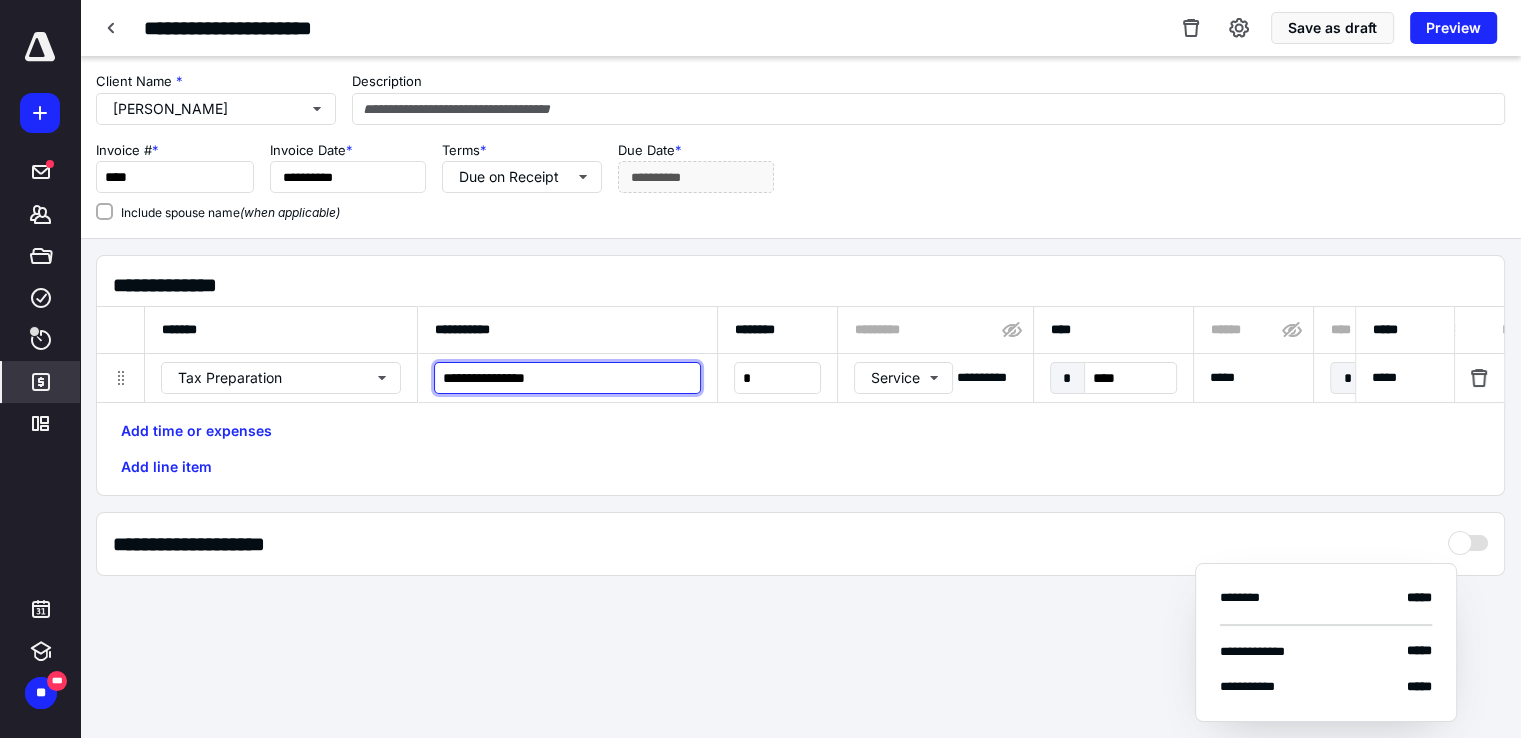 type on "**********" 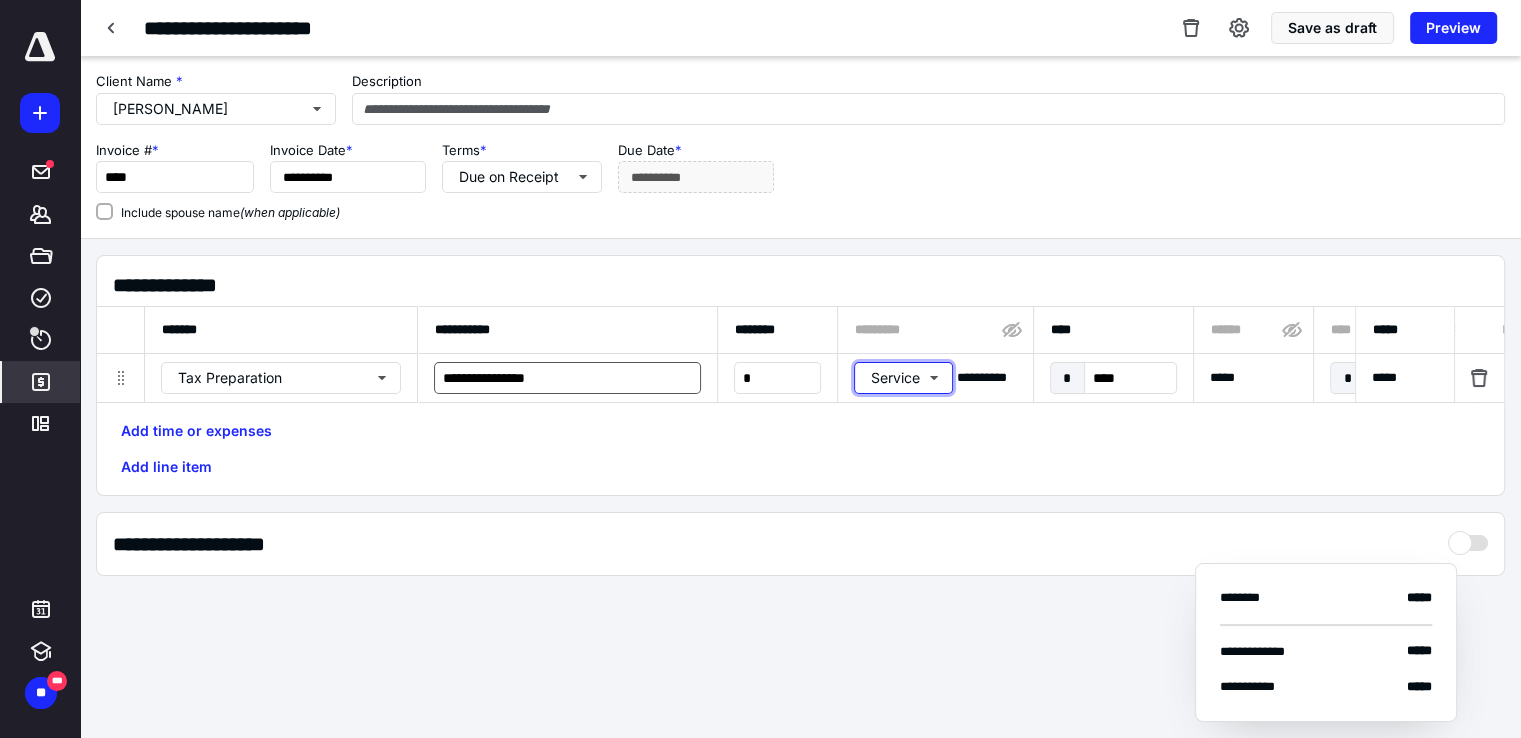 type 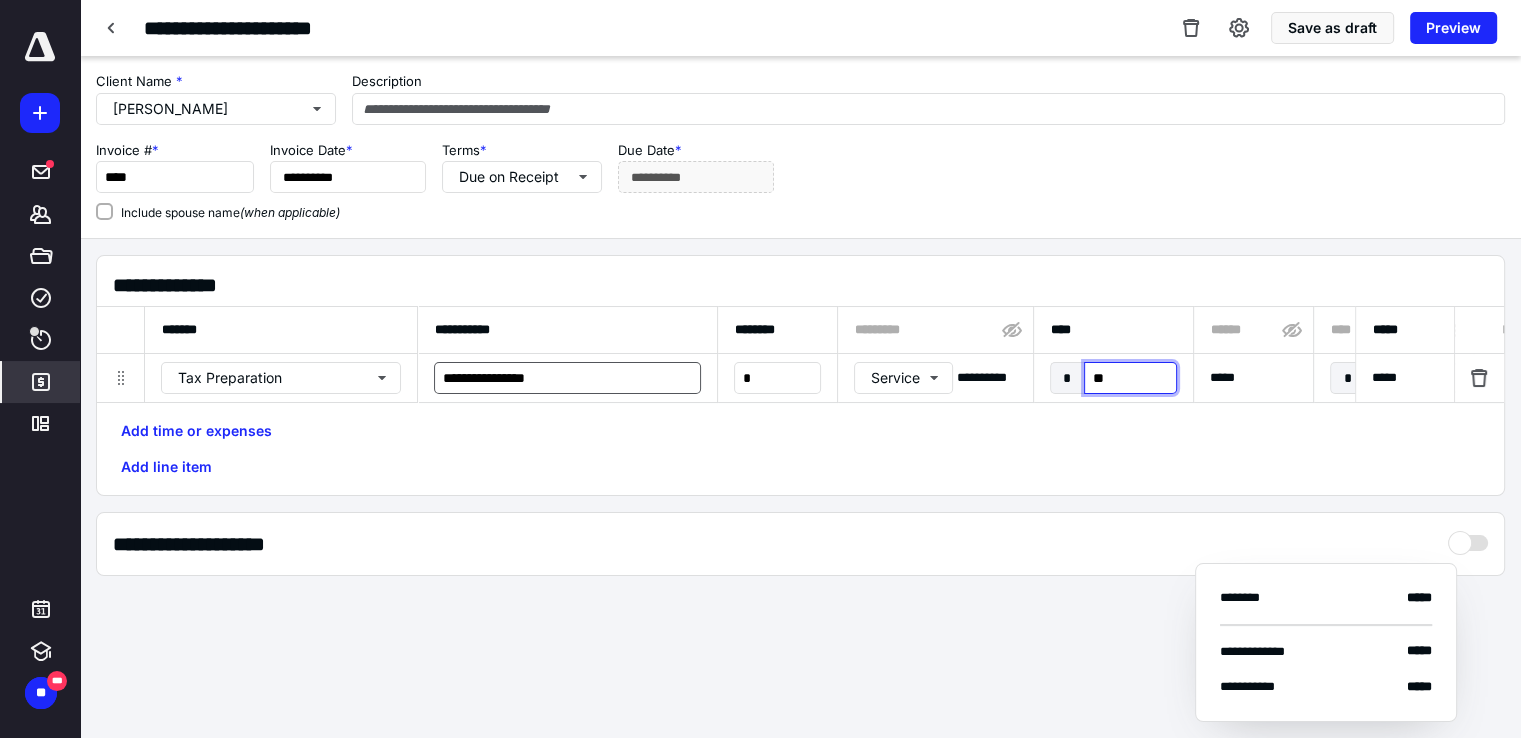 type on "***" 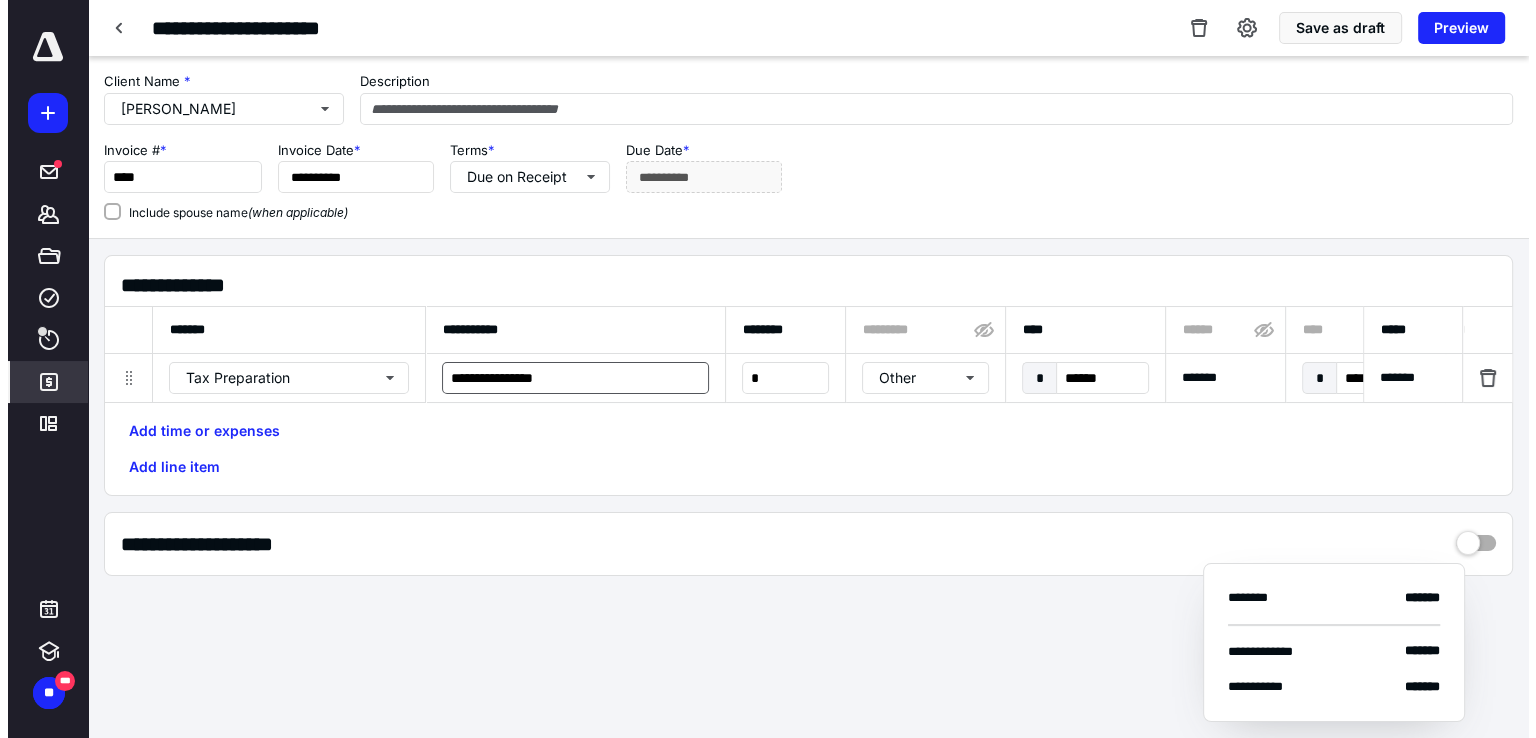 scroll, scrollTop: 0, scrollLeft: 1041, axis: horizontal 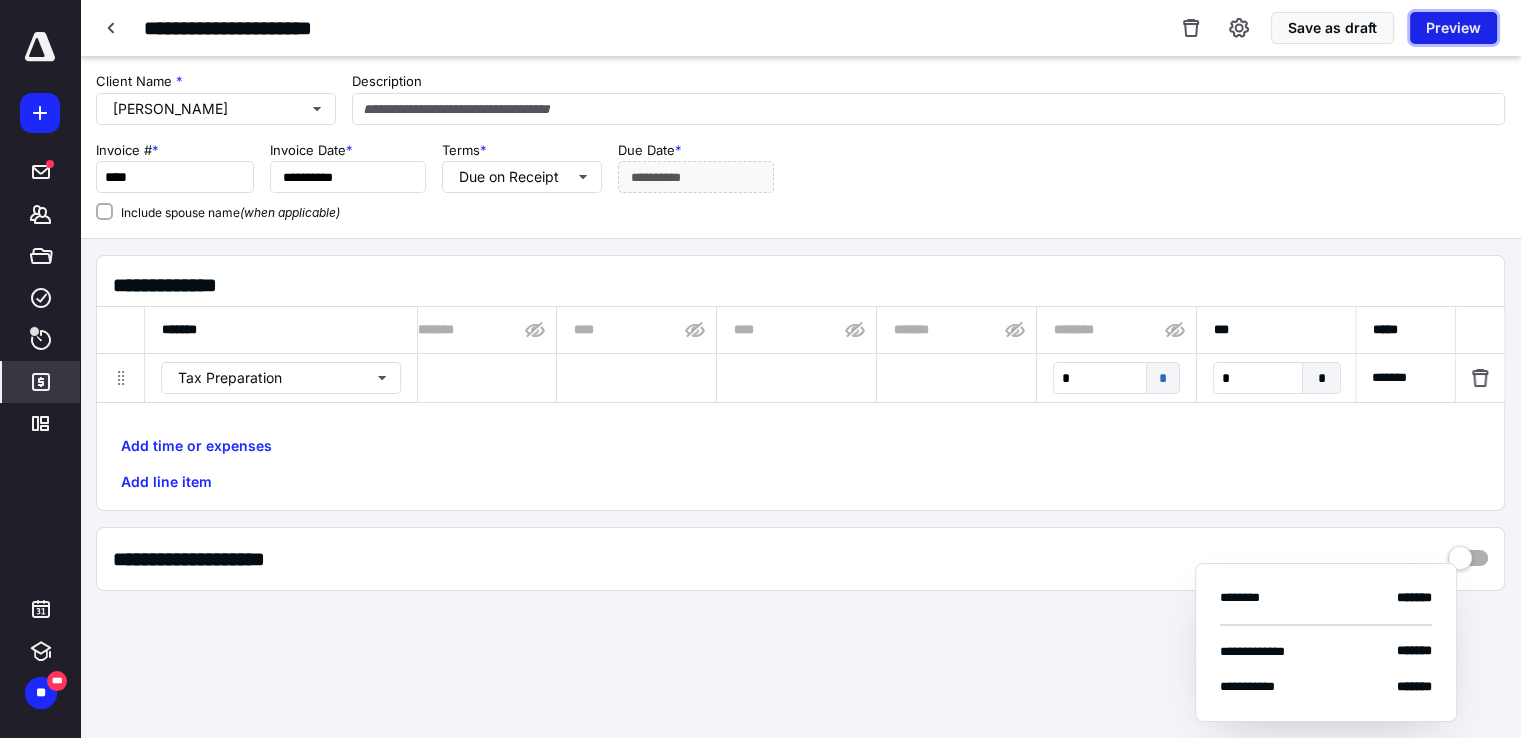 click on "Preview" at bounding box center [1453, 28] 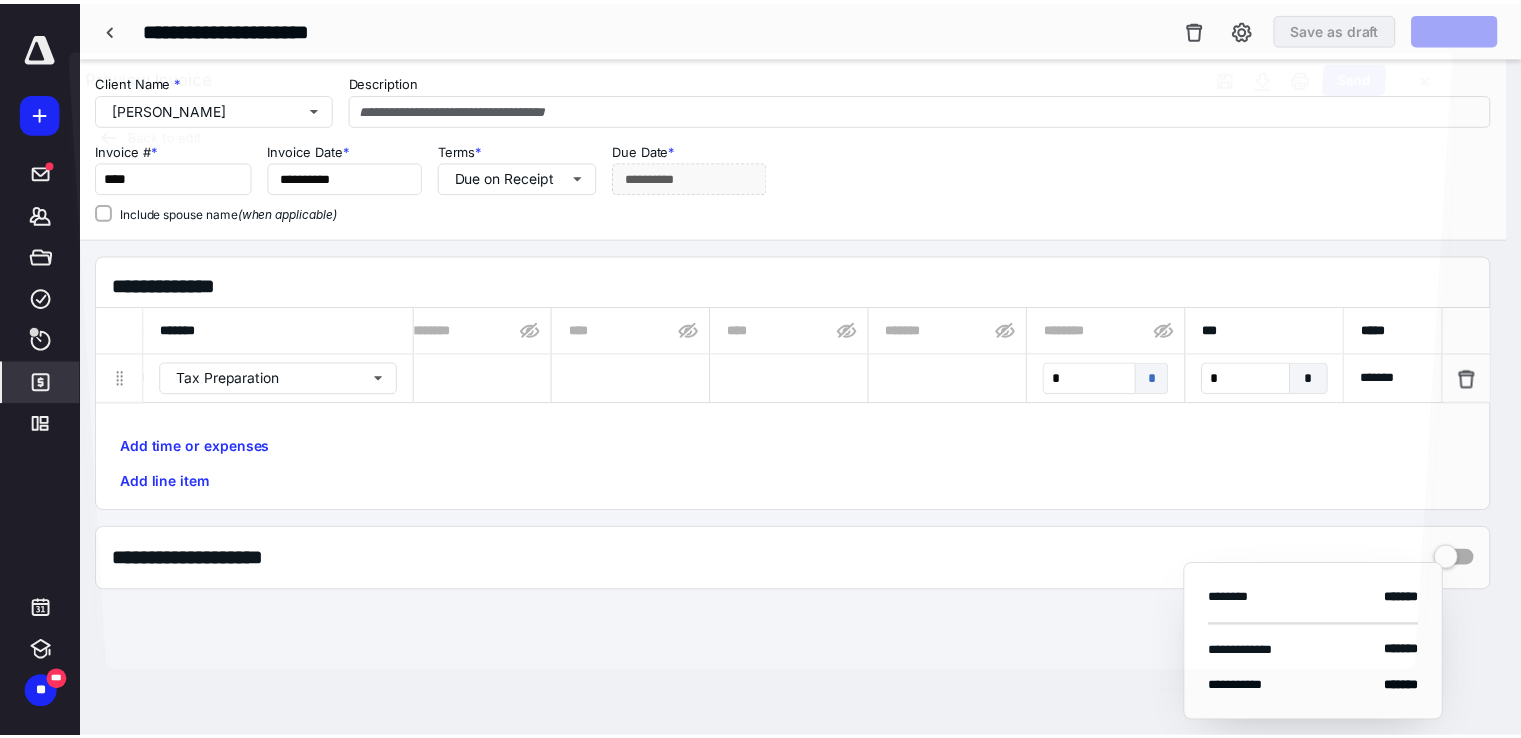 scroll, scrollTop: 0, scrollLeft: 1026, axis: horizontal 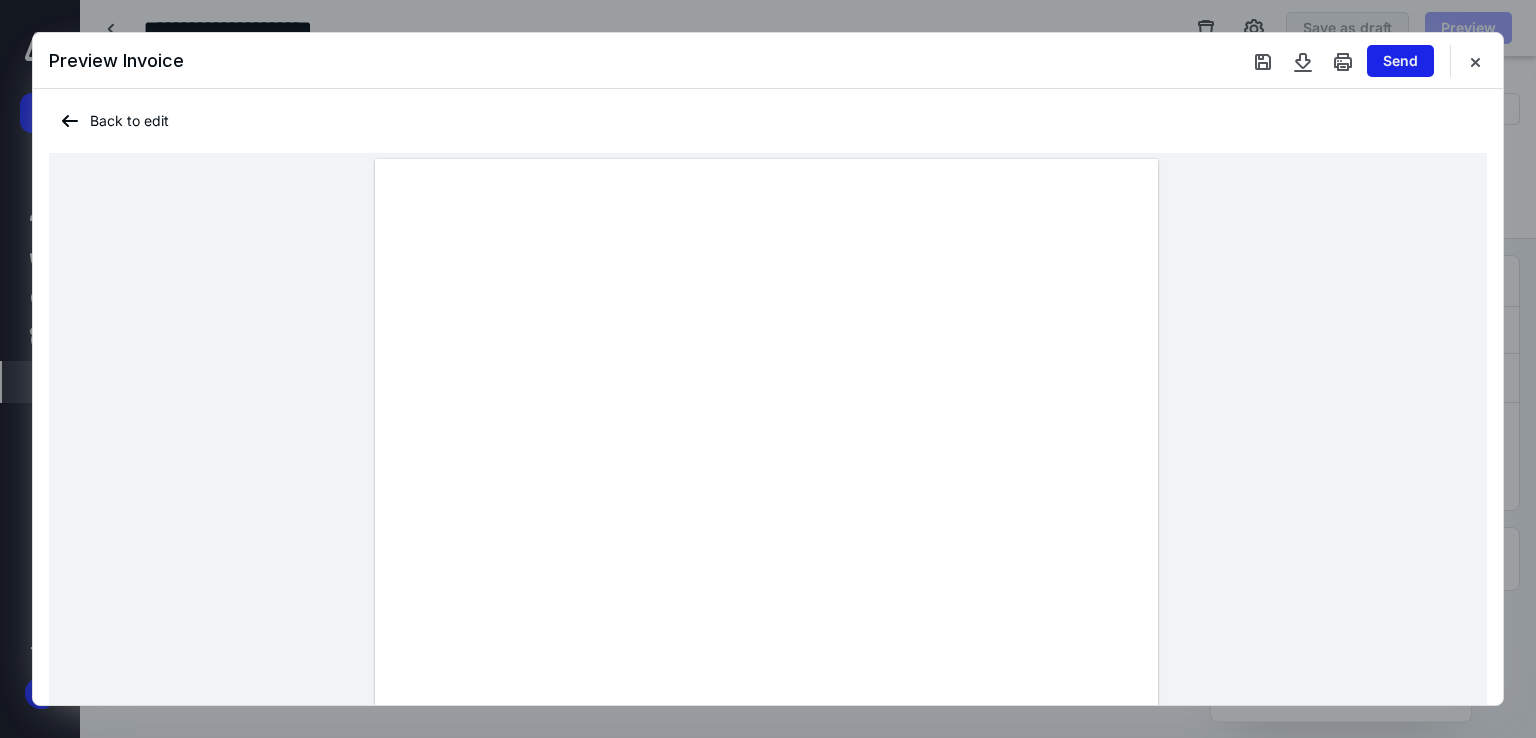click on "Send" at bounding box center [1400, 61] 